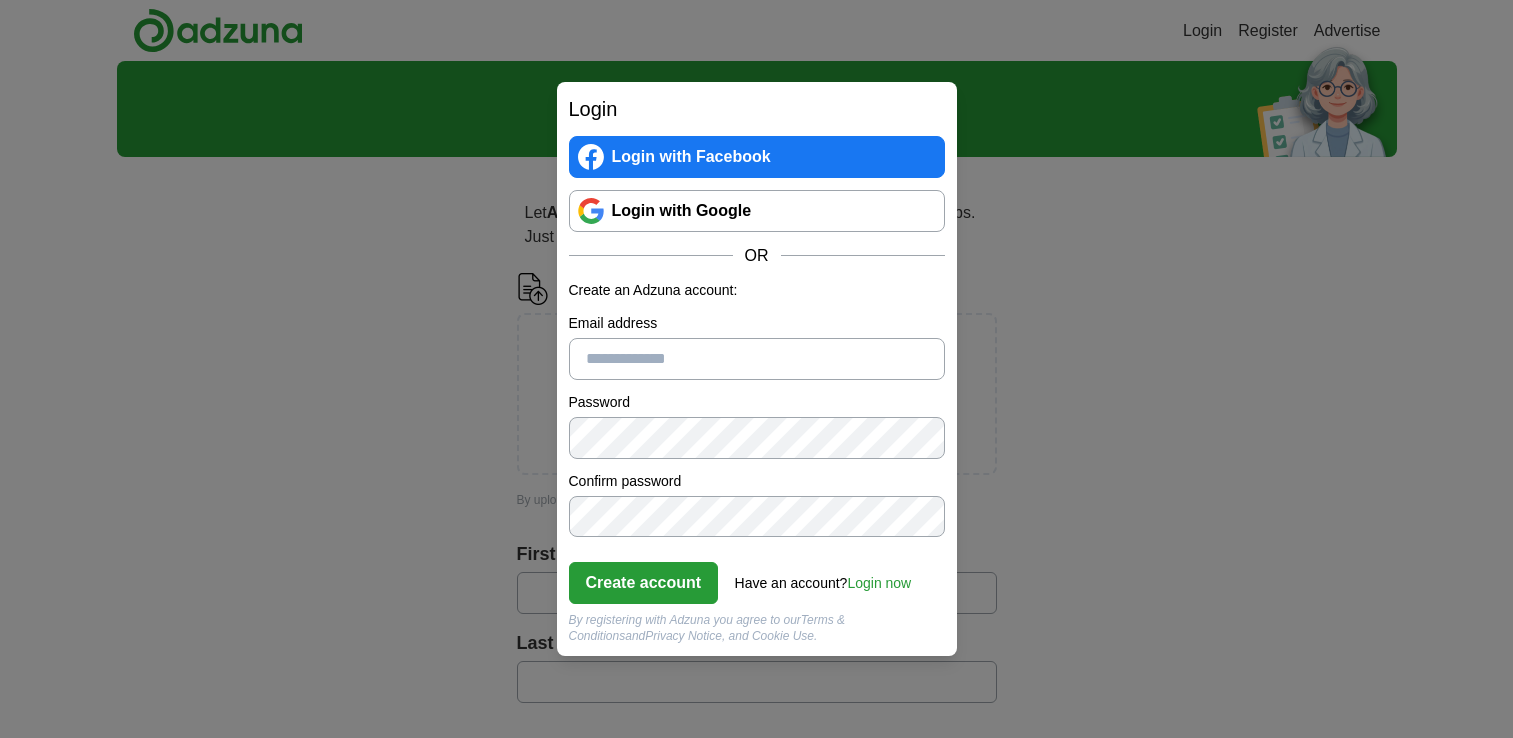 scroll, scrollTop: 0, scrollLeft: 0, axis: both 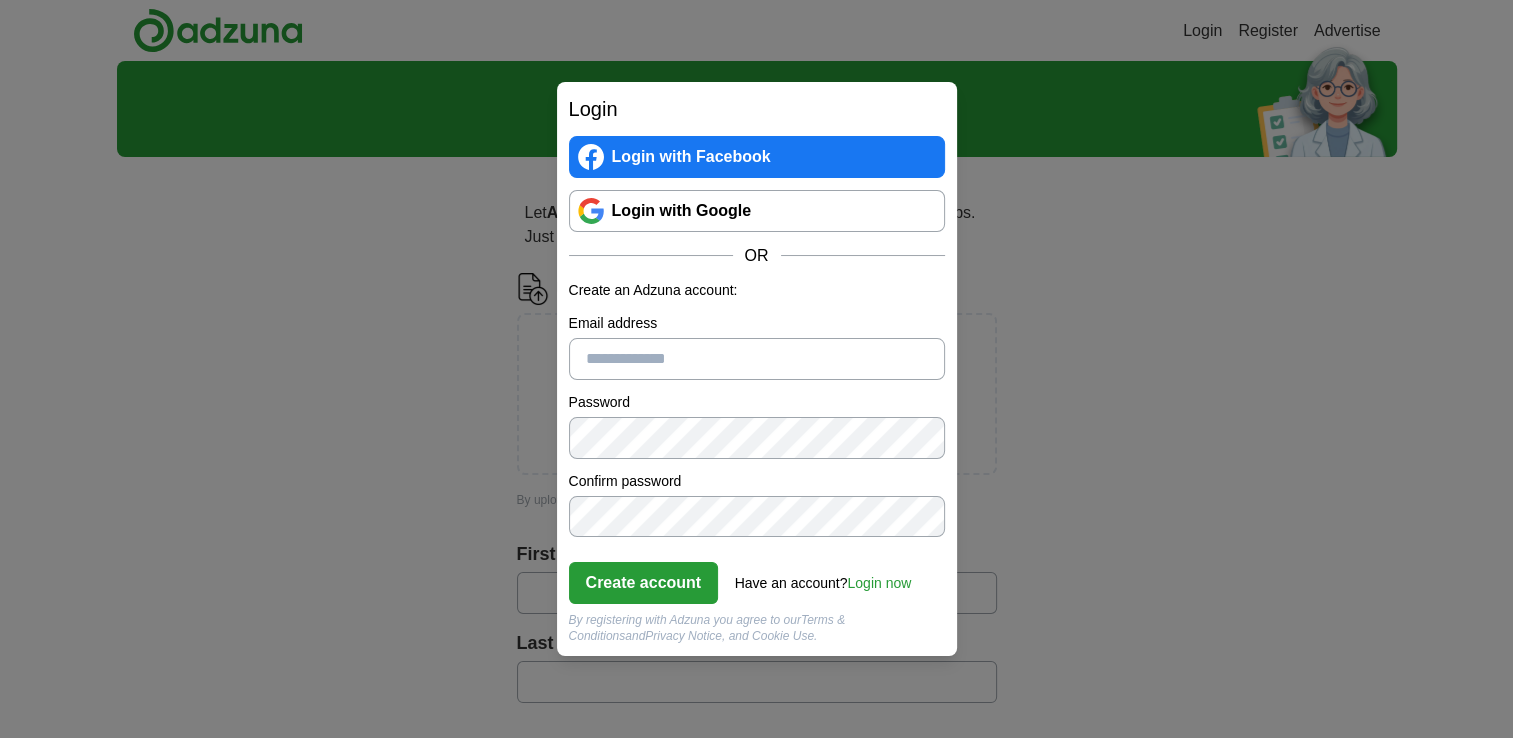 click on "Email address" at bounding box center (757, 359) 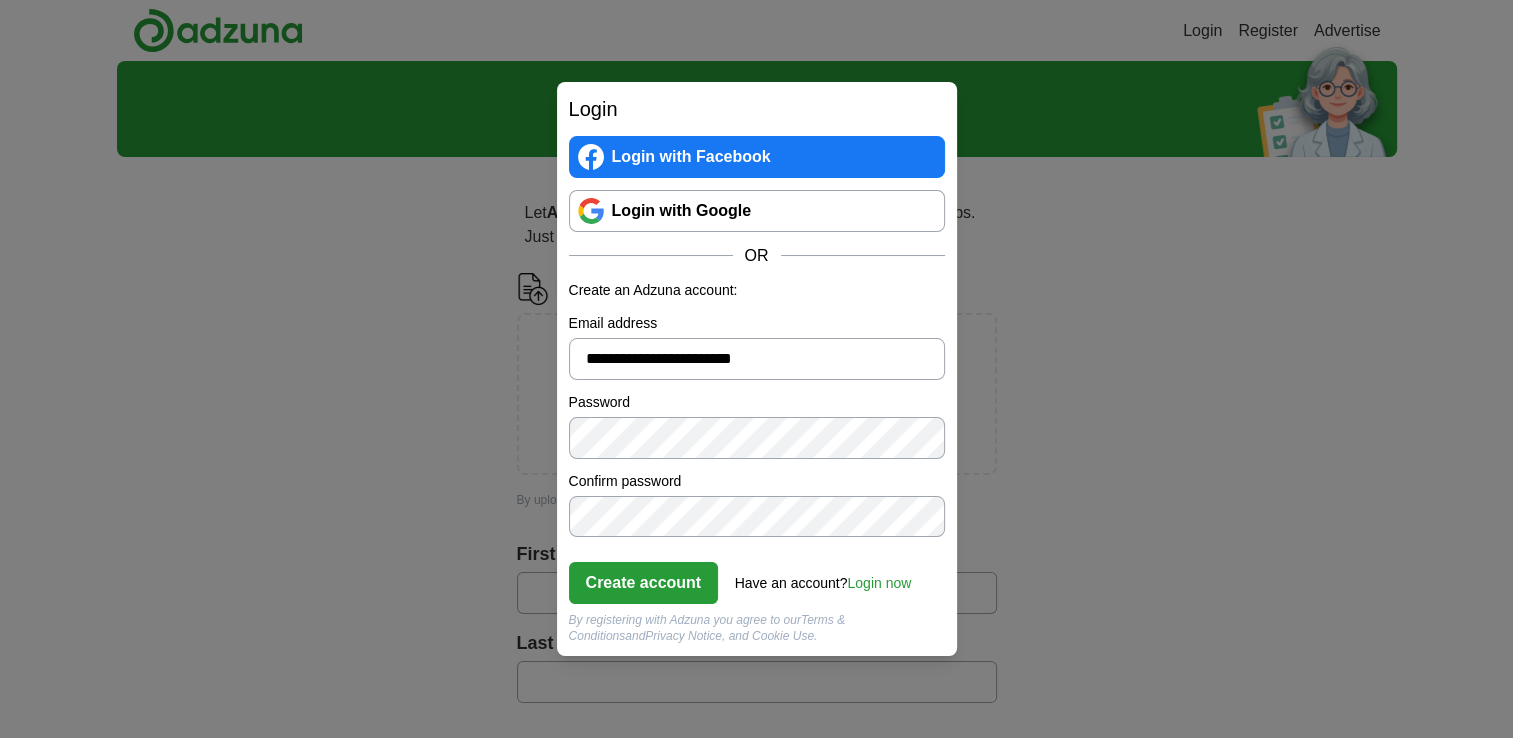 click on "Create account" at bounding box center [644, 583] 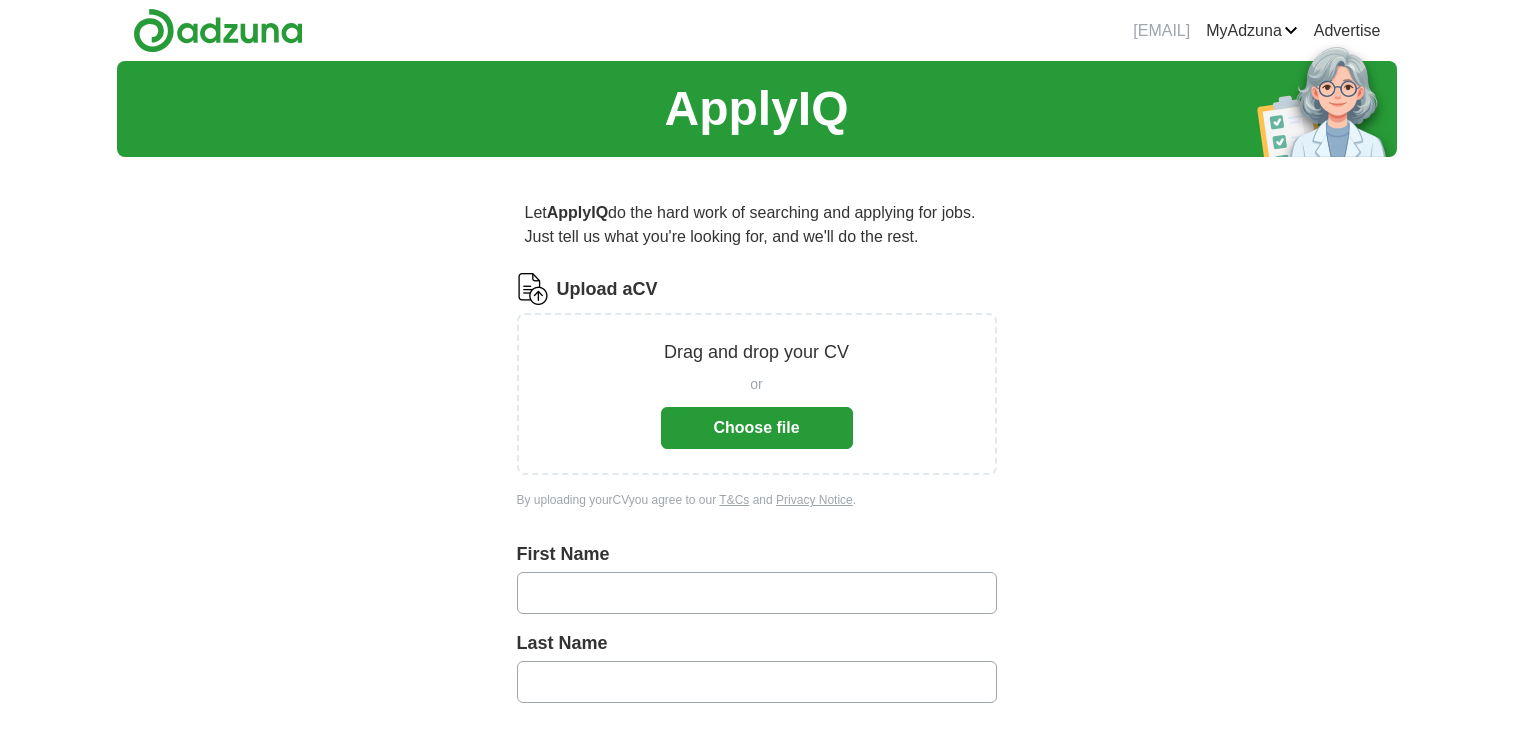 scroll, scrollTop: 0, scrollLeft: 0, axis: both 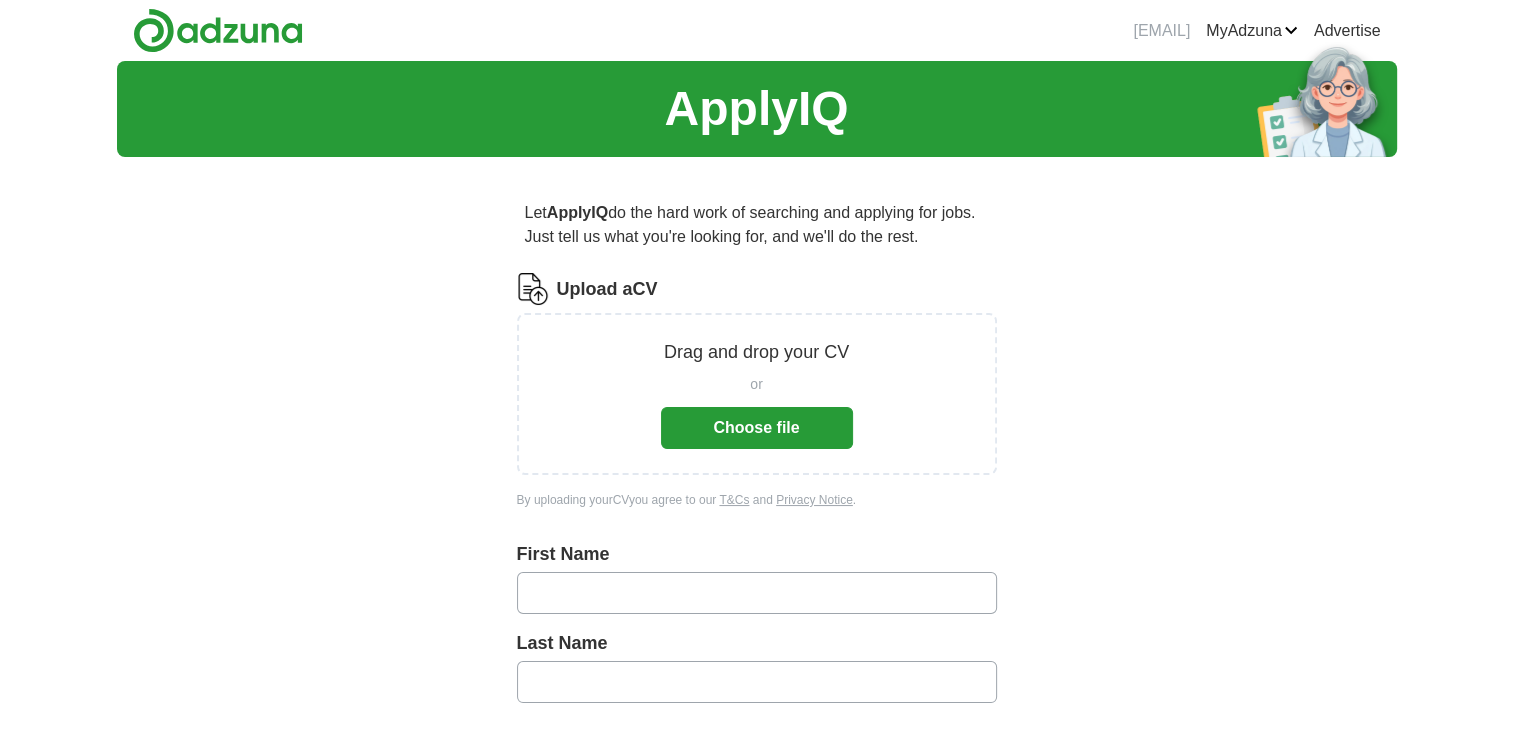 click on "Choose file" at bounding box center (757, 428) 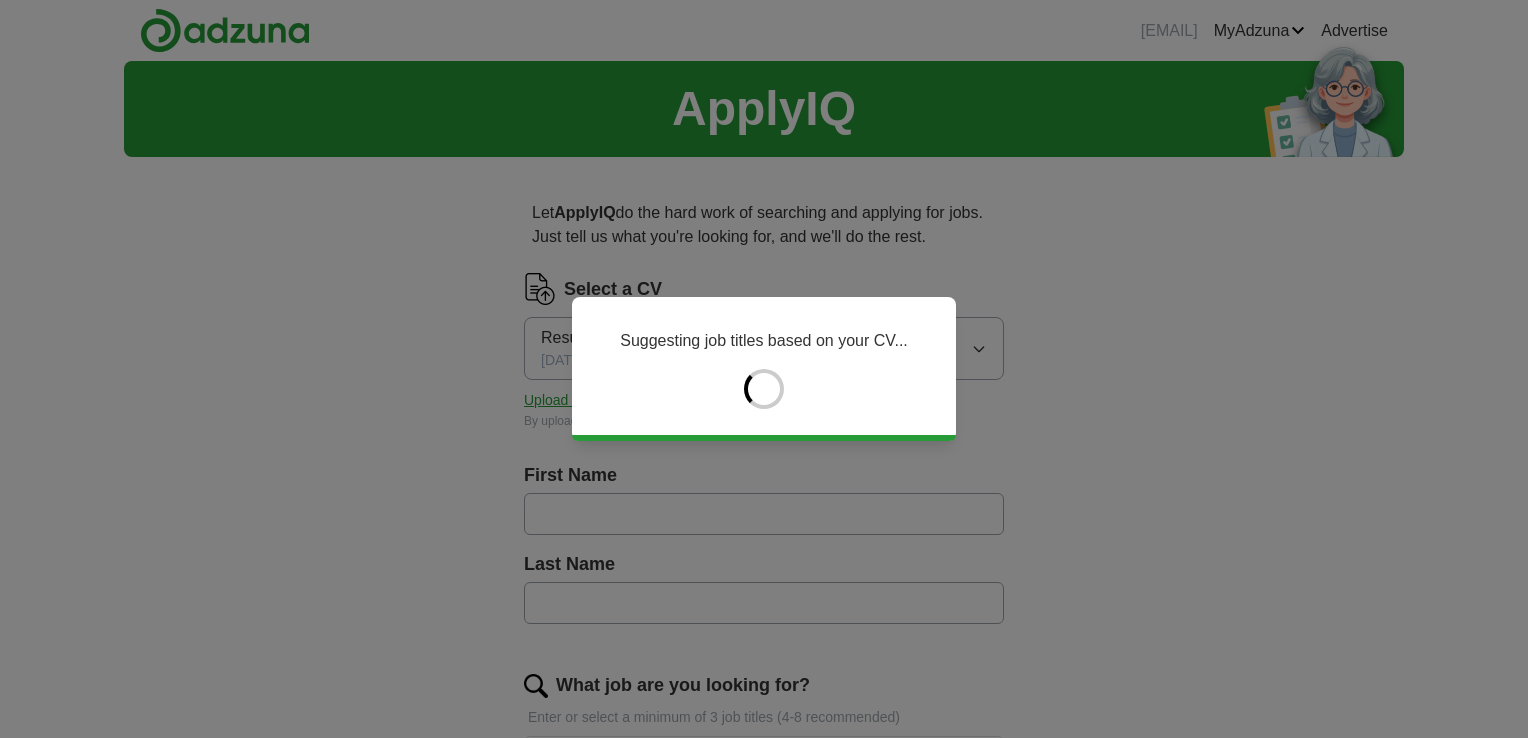 type on "*****" 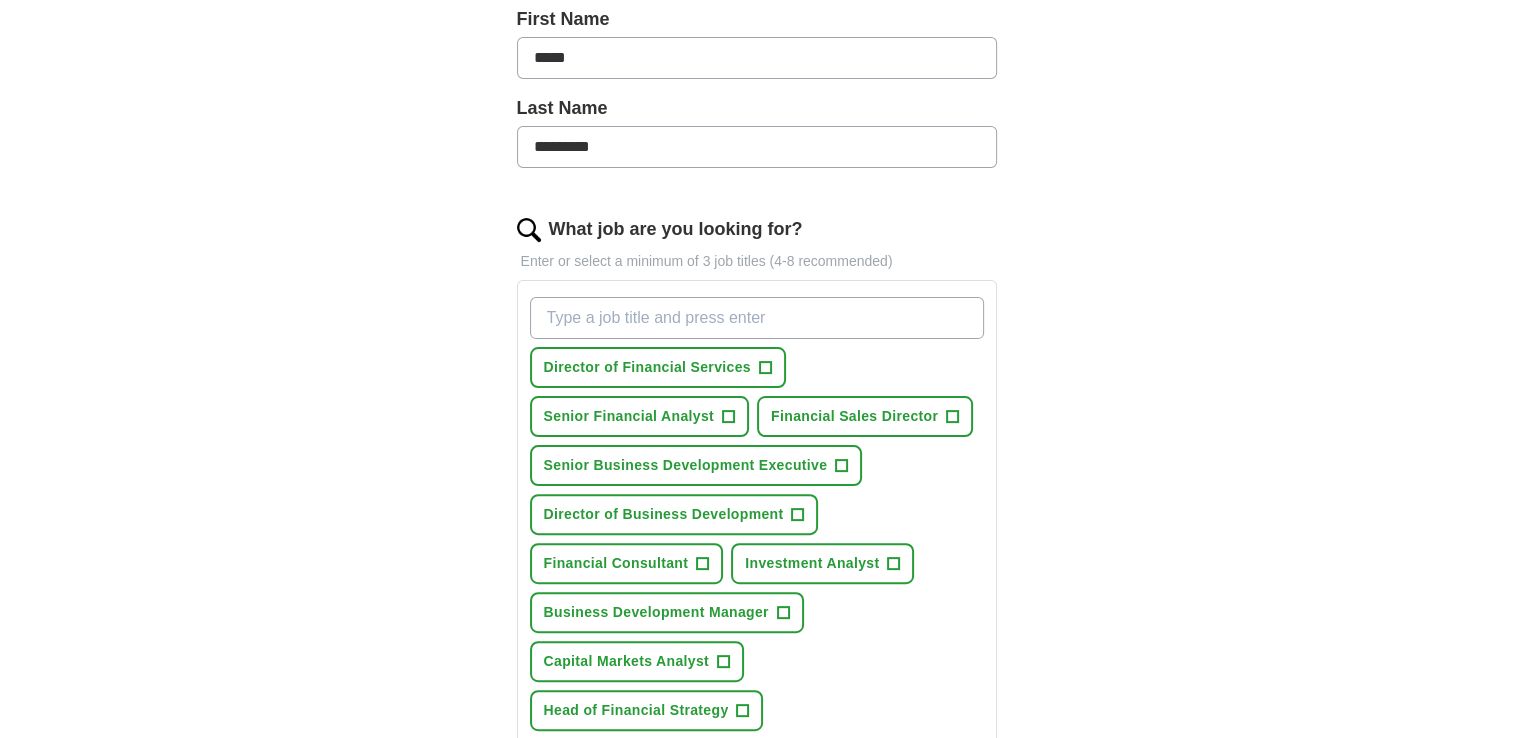 scroll, scrollTop: 600, scrollLeft: 0, axis: vertical 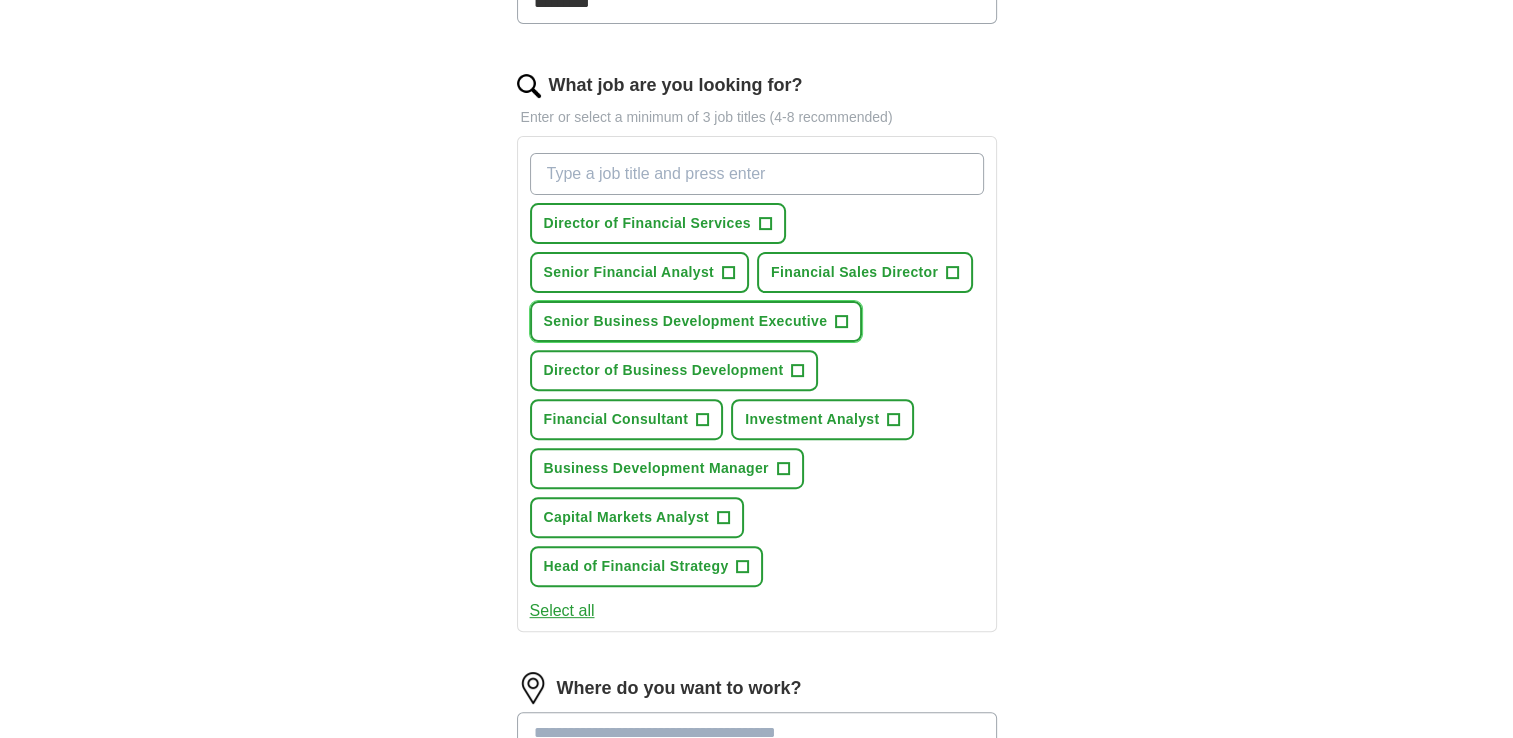 click on "+" at bounding box center (842, 322) 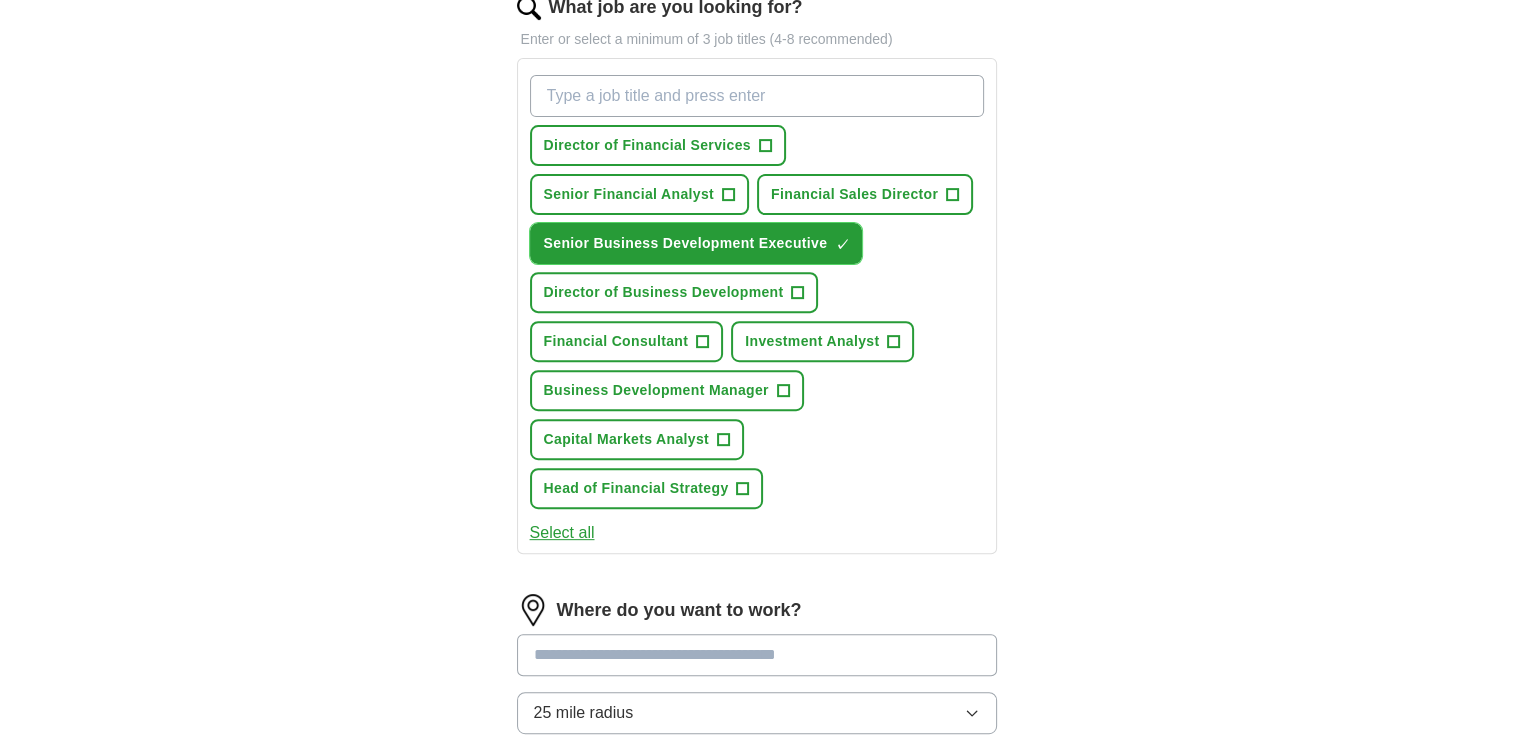 scroll, scrollTop: 700, scrollLeft: 0, axis: vertical 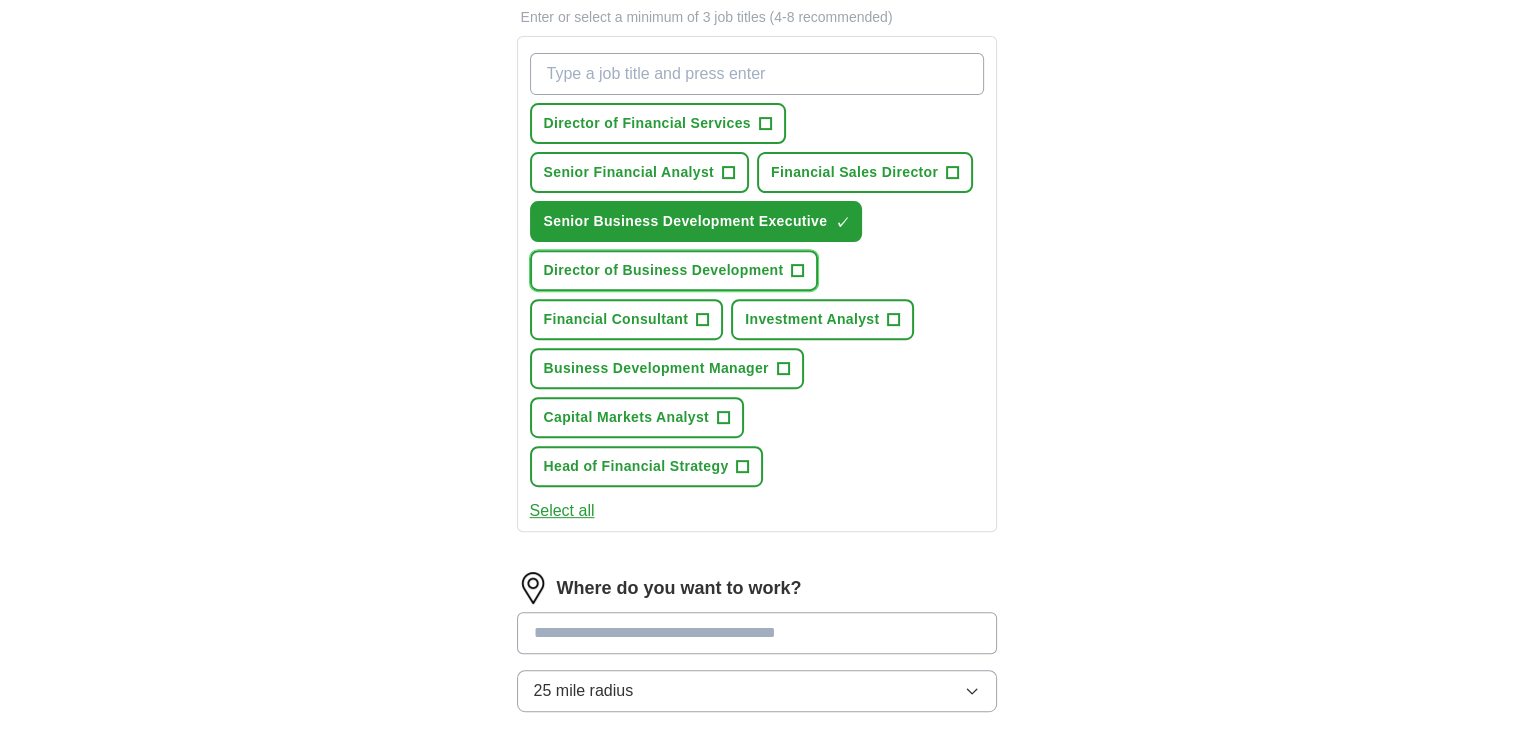 click on "Director of Business Development +" at bounding box center (674, 270) 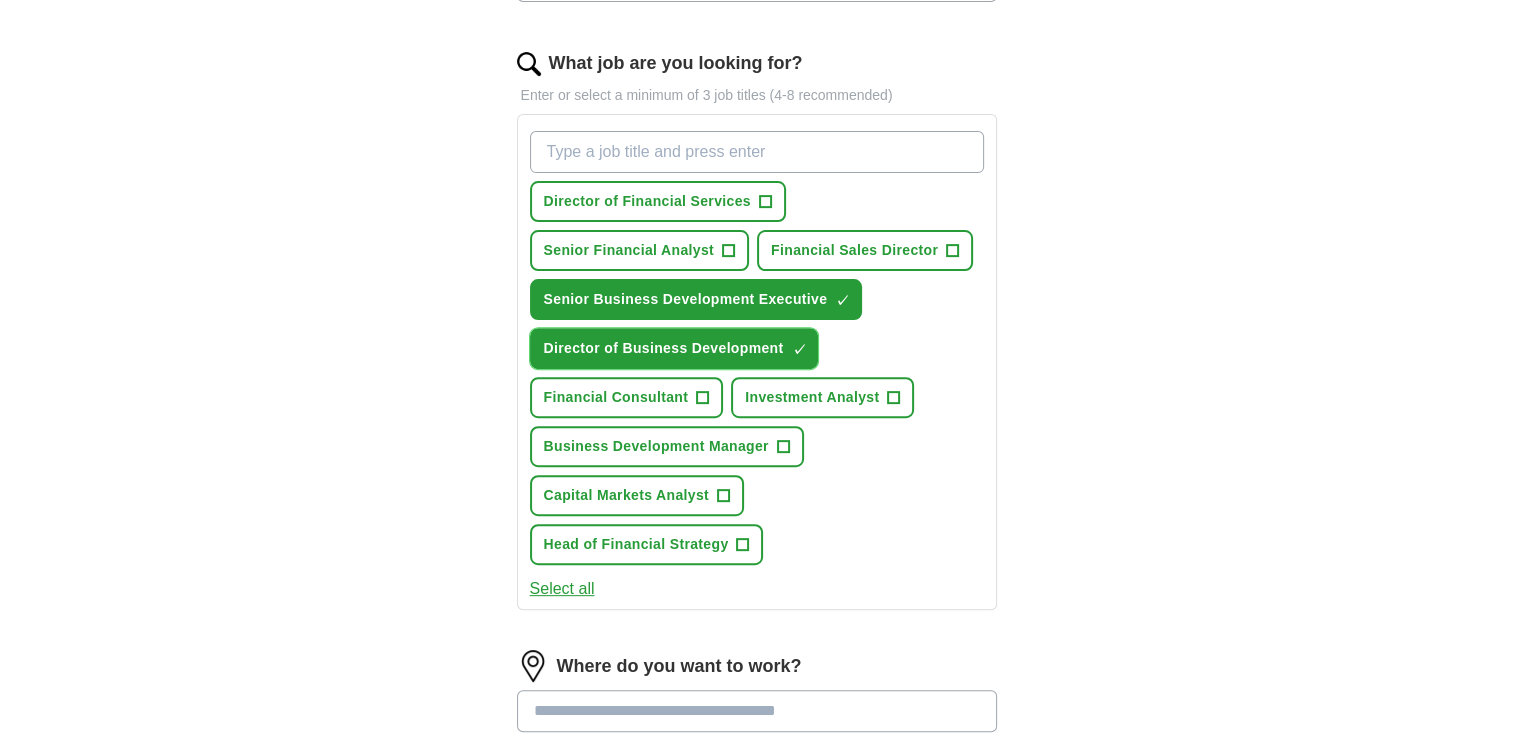 scroll, scrollTop: 600, scrollLeft: 0, axis: vertical 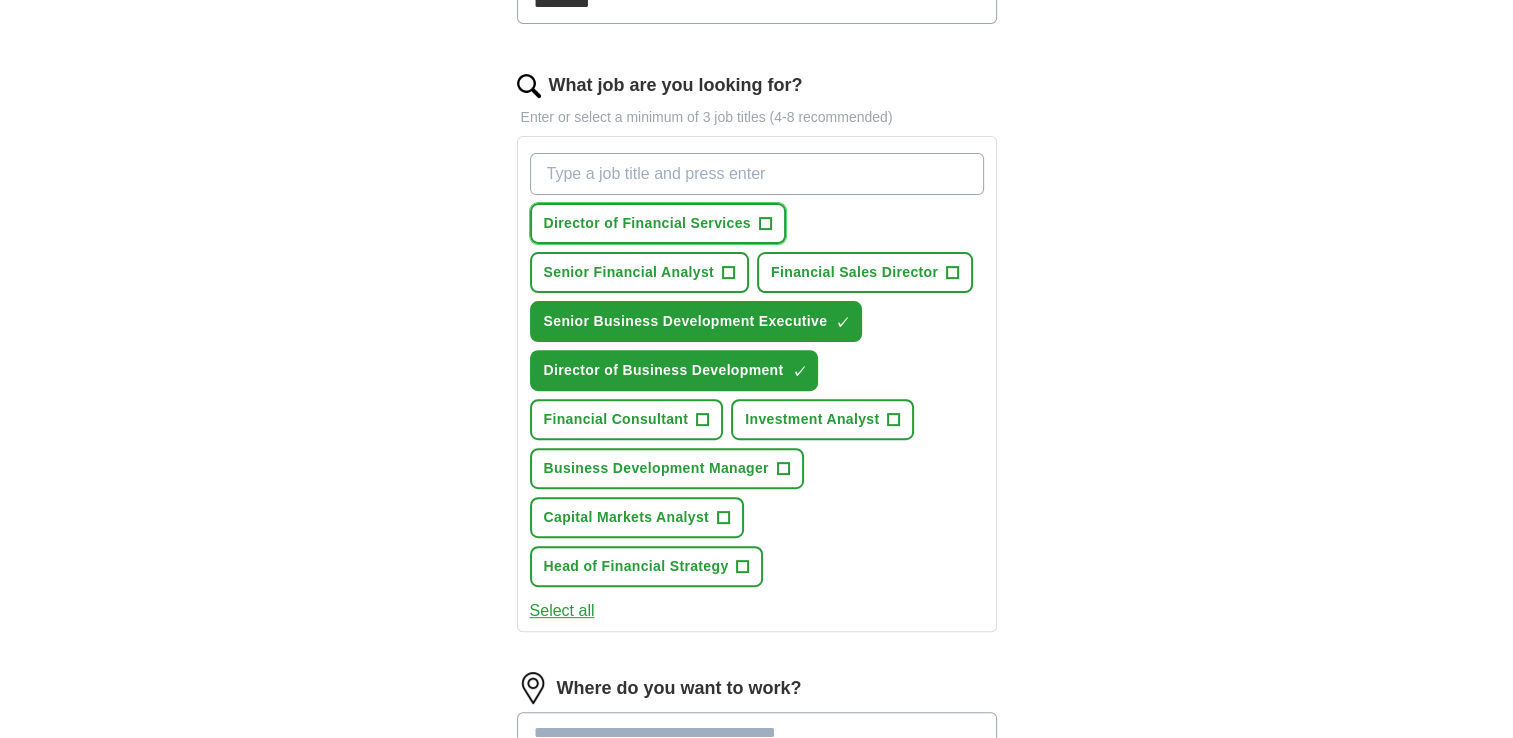 click on "+" at bounding box center [765, 224] 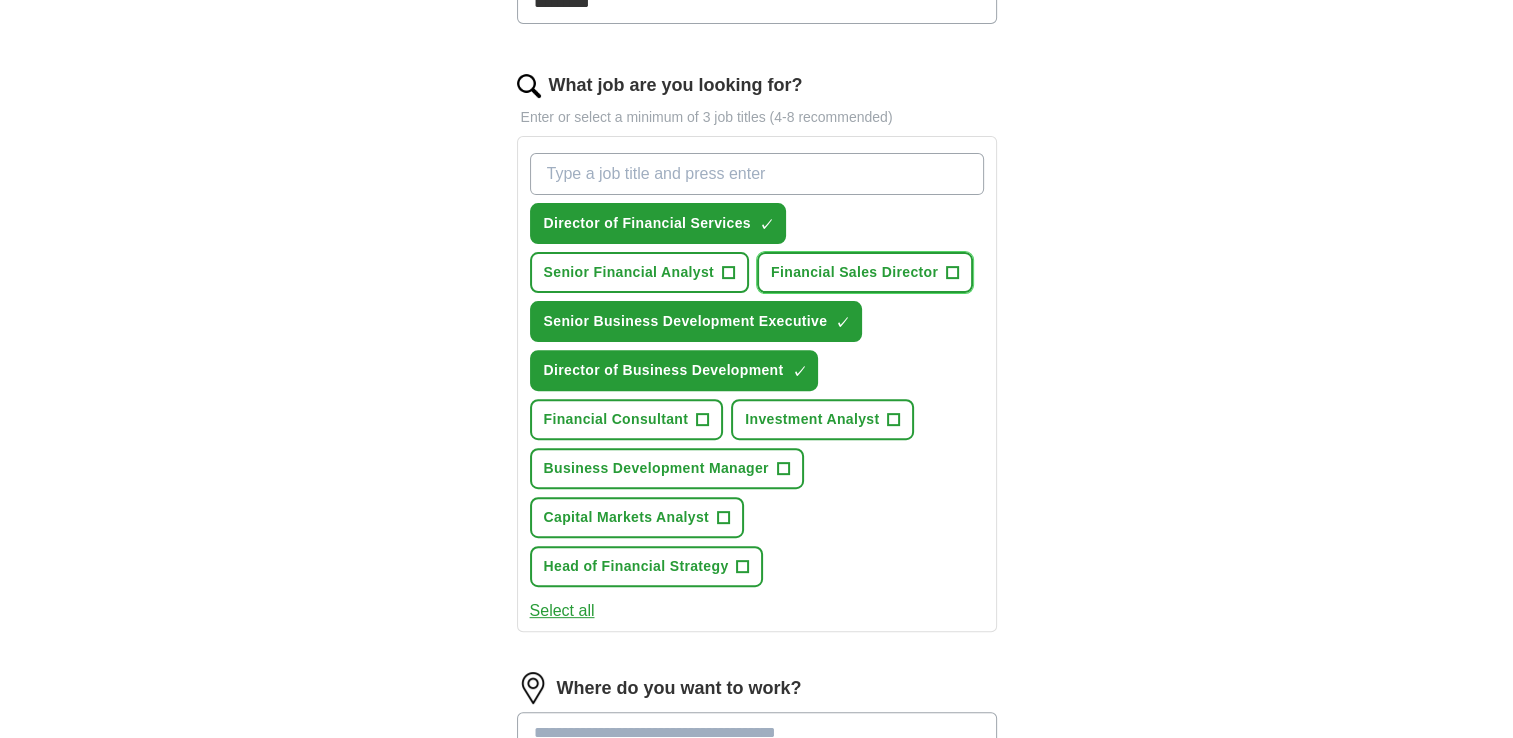 click on "Financial Sales Director +" at bounding box center (865, 272) 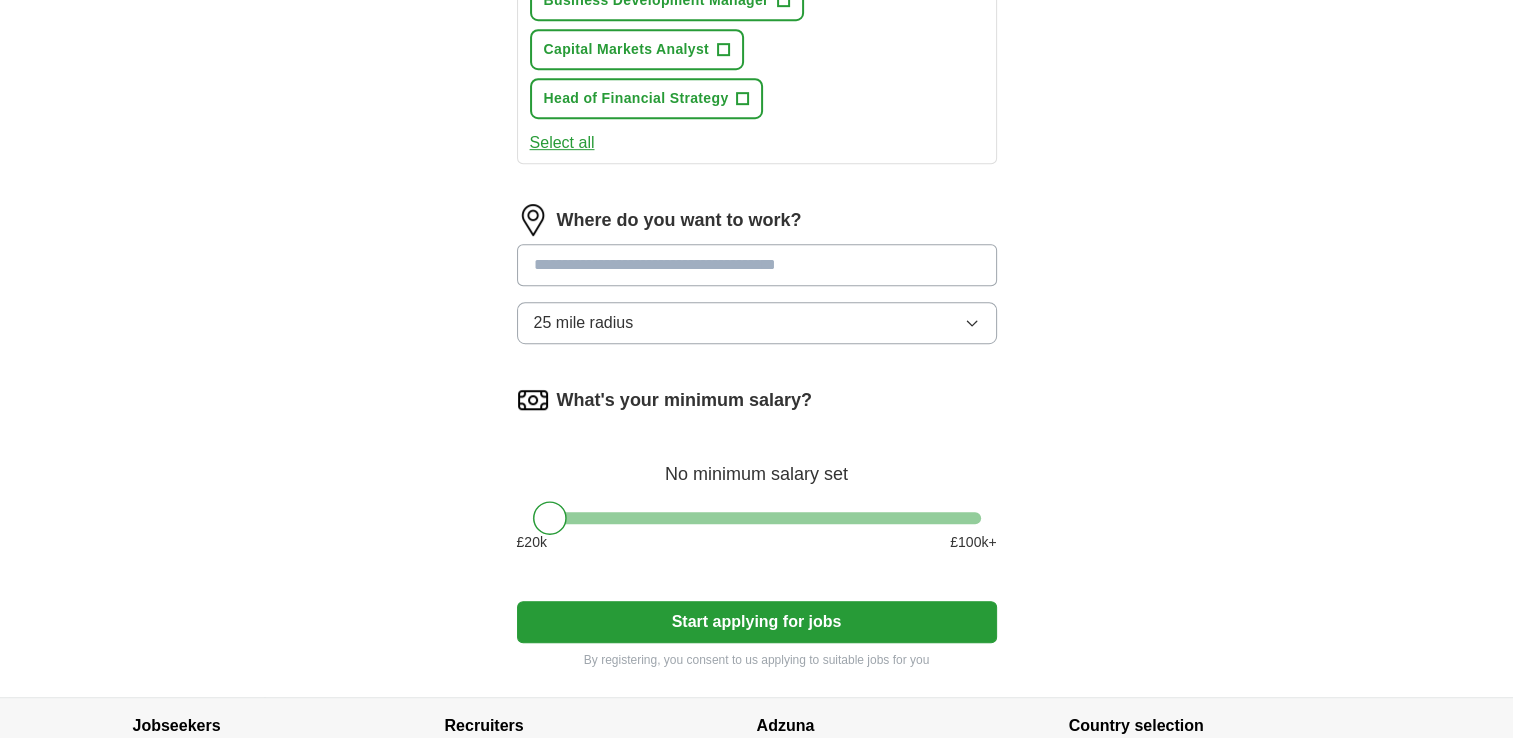 scroll, scrollTop: 1100, scrollLeft: 0, axis: vertical 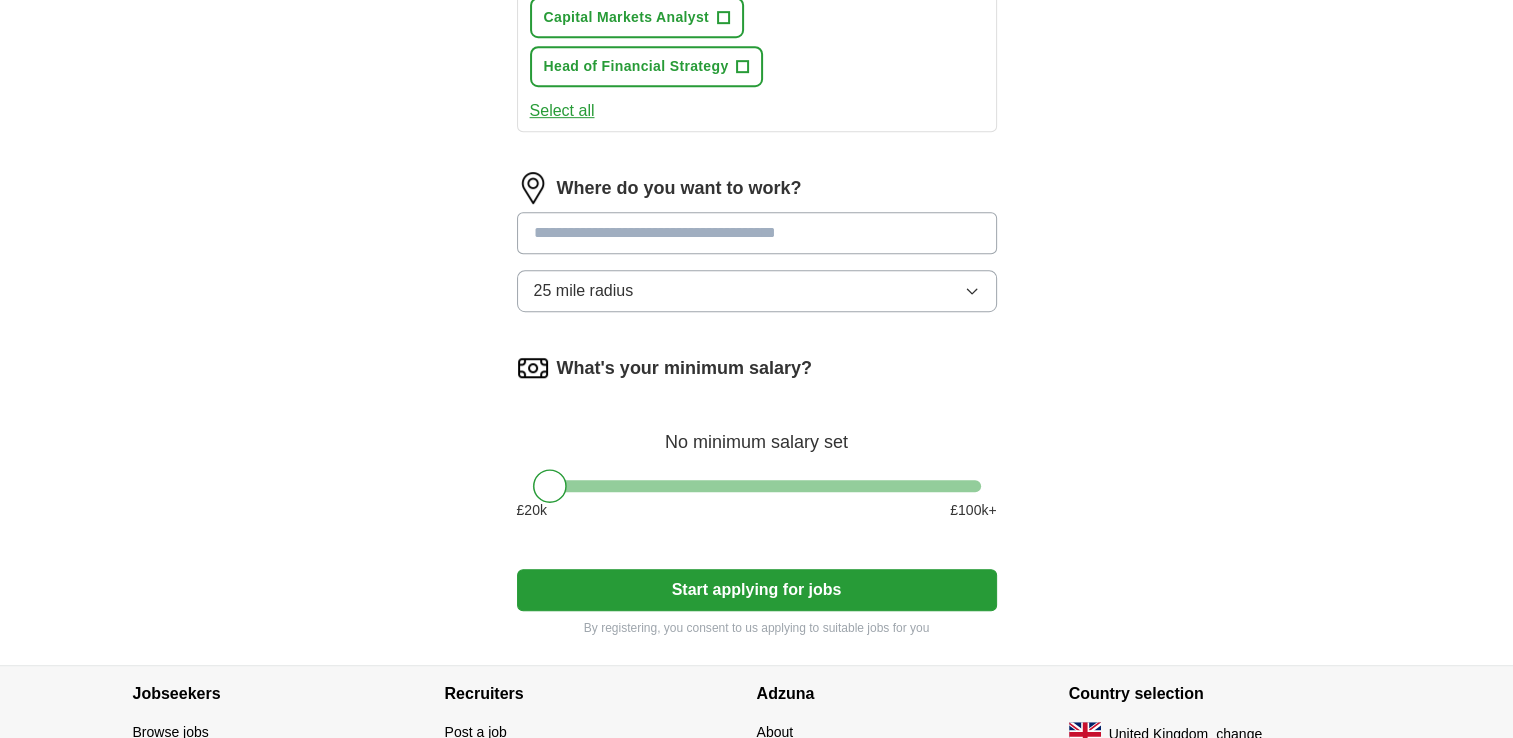click at bounding box center (757, 233) 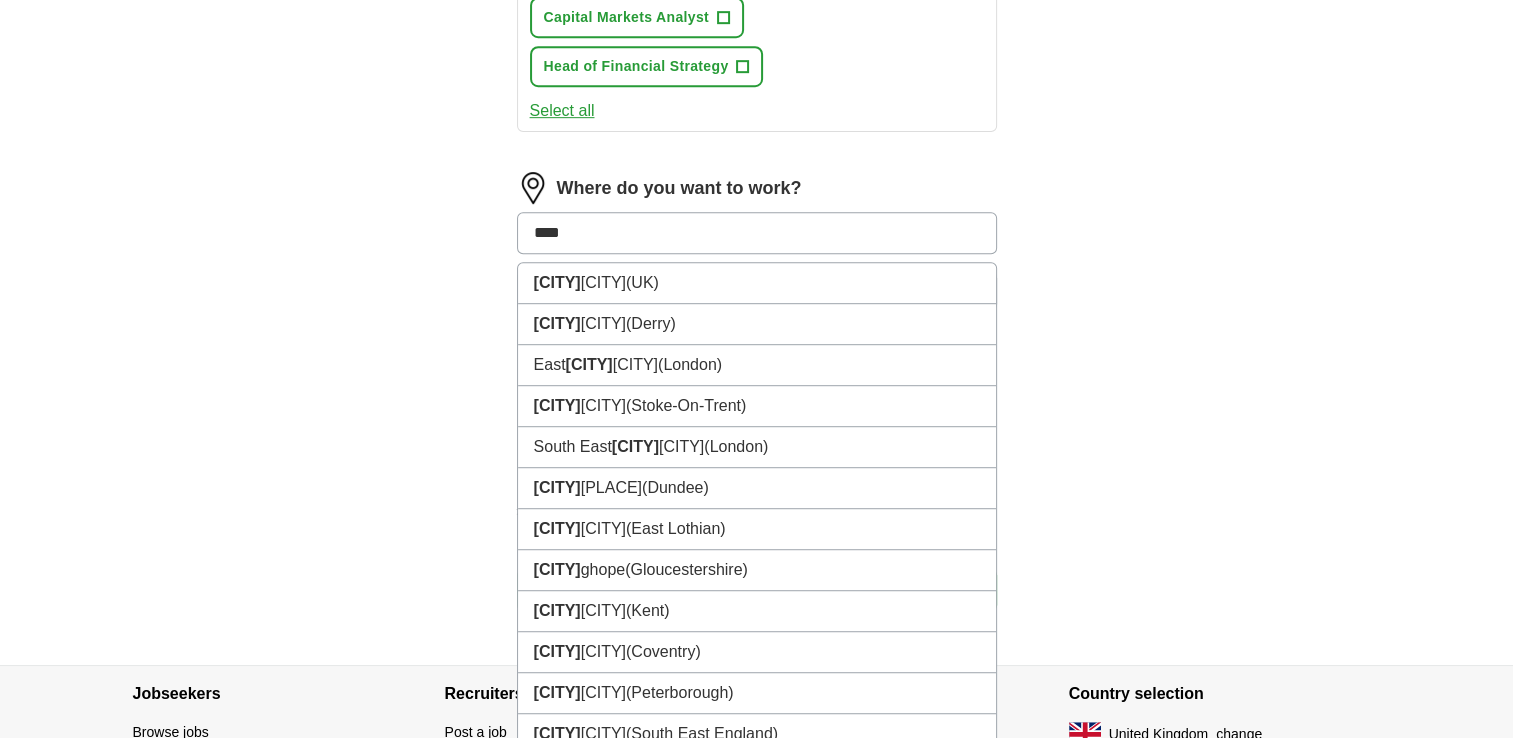 type on "*****" 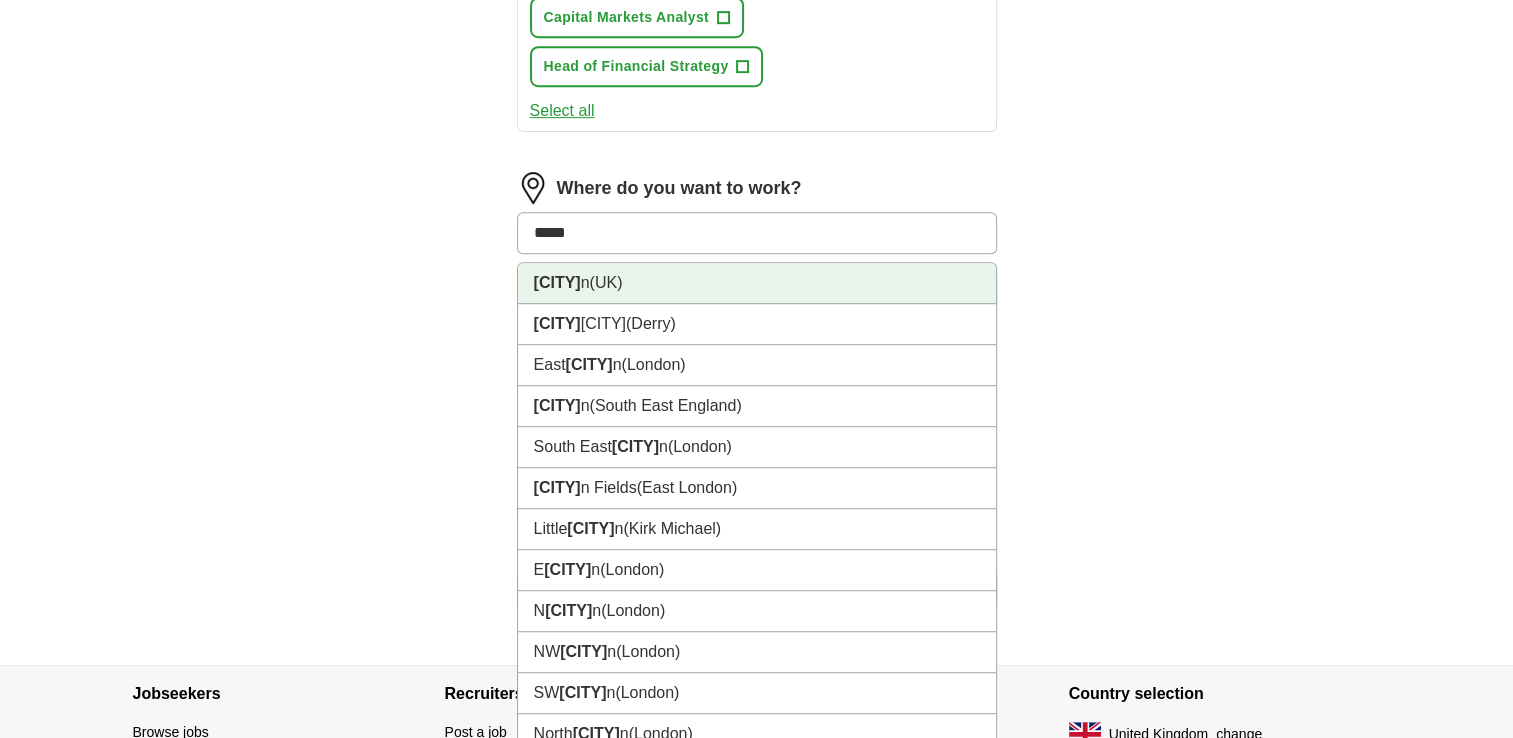 click on "[CITY] [COUNTRY]" at bounding box center (757, 283) 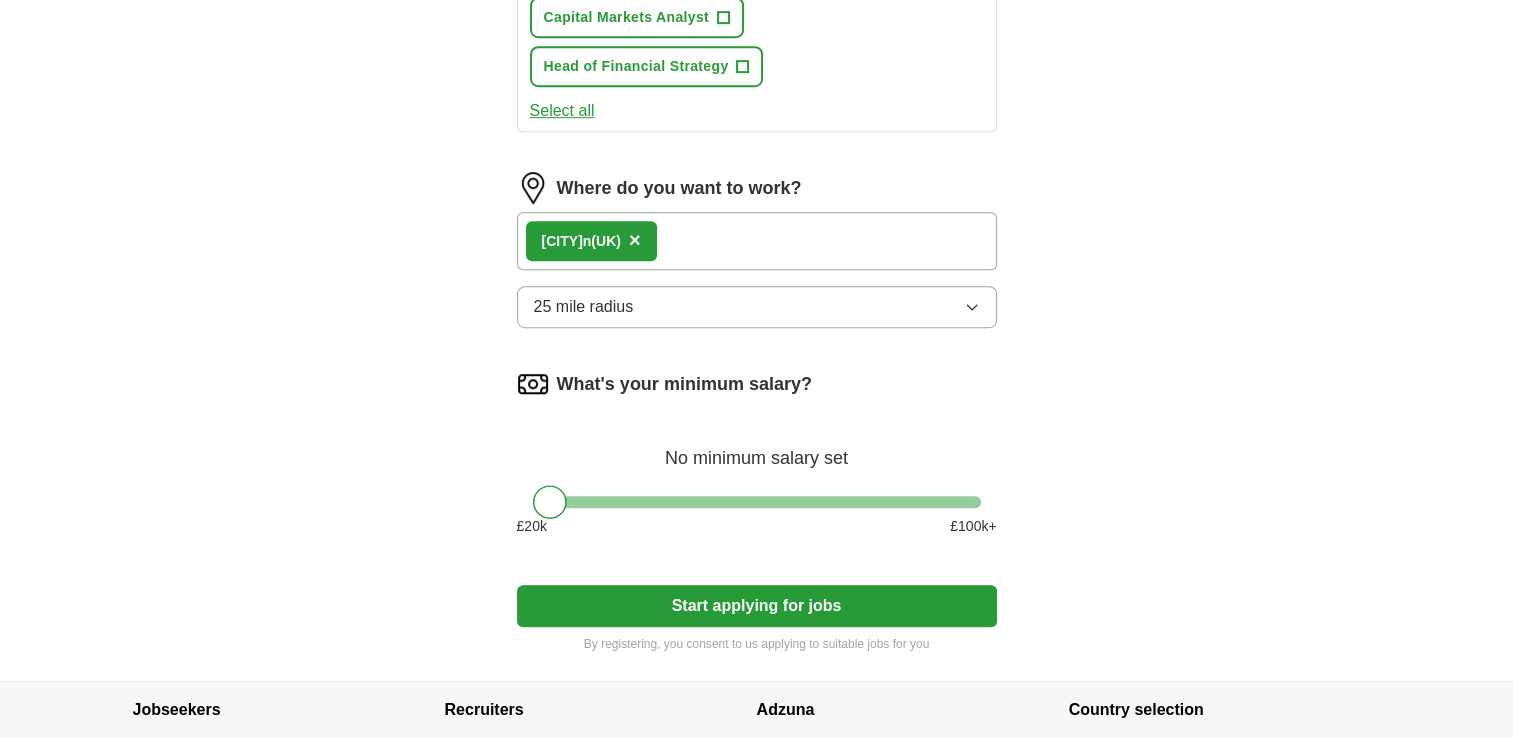 click on "[CITY] [COUNTRY] ×" at bounding box center (757, 241) 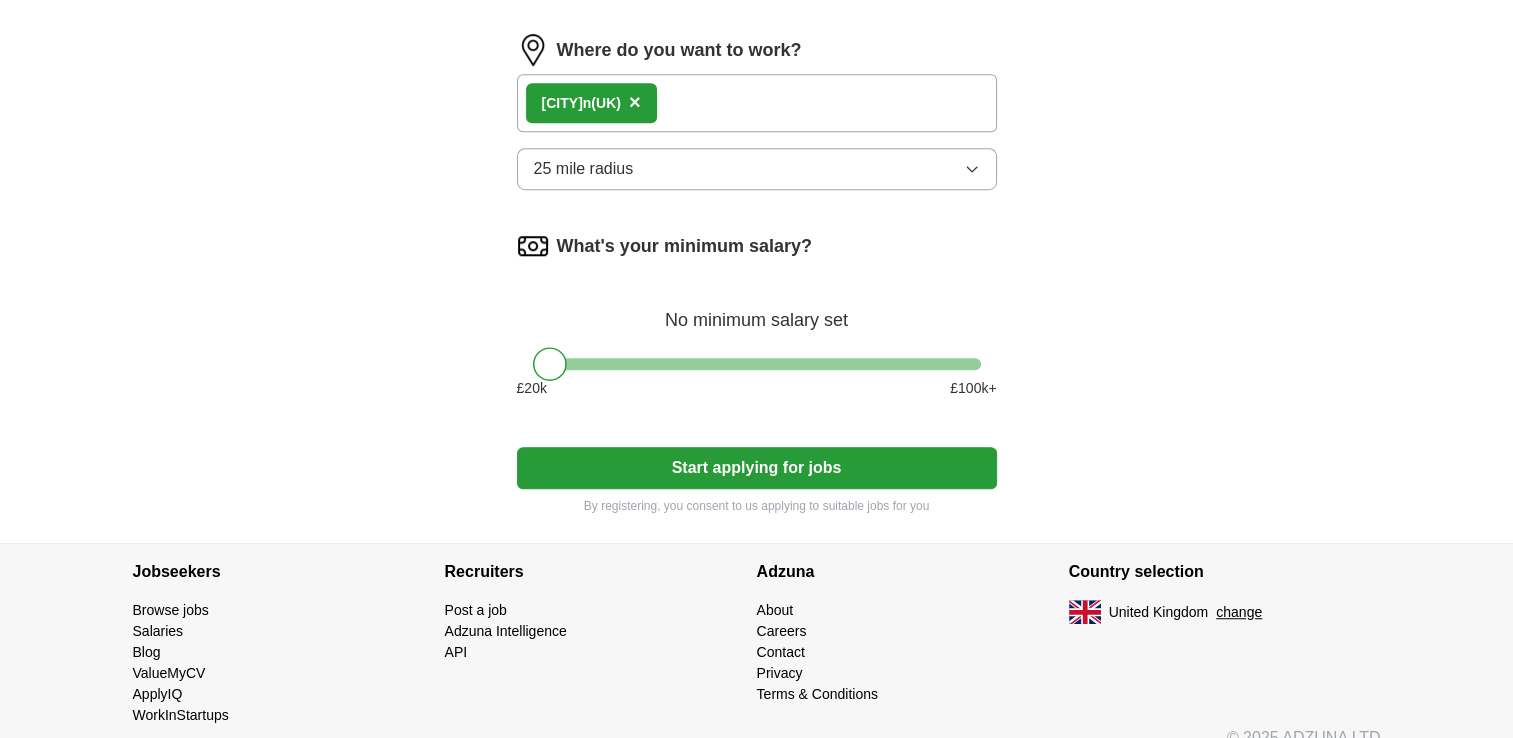 scroll, scrollTop: 1256, scrollLeft: 0, axis: vertical 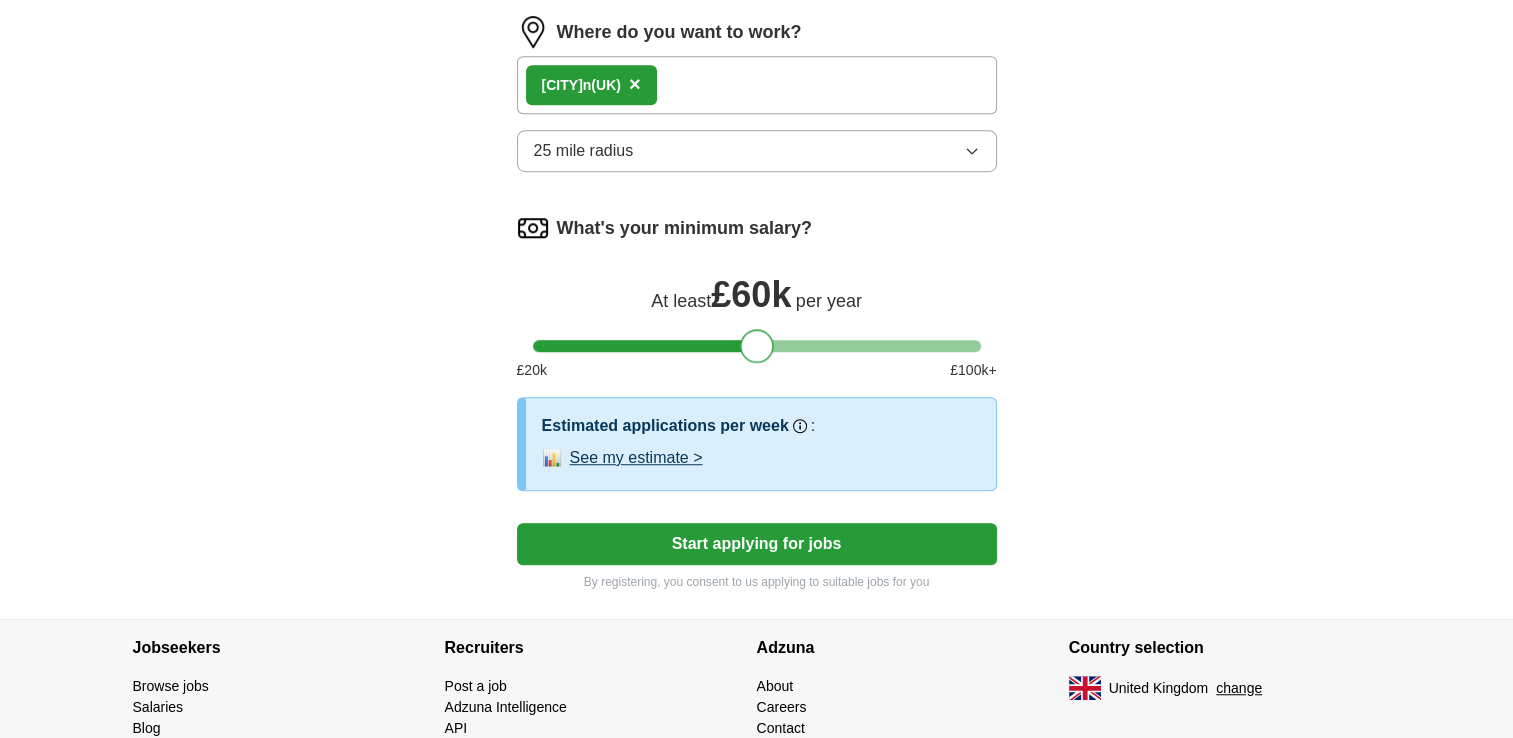 drag, startPoint x: 556, startPoint y: 337, endPoint x: 763, endPoint y: 340, distance: 207.02174 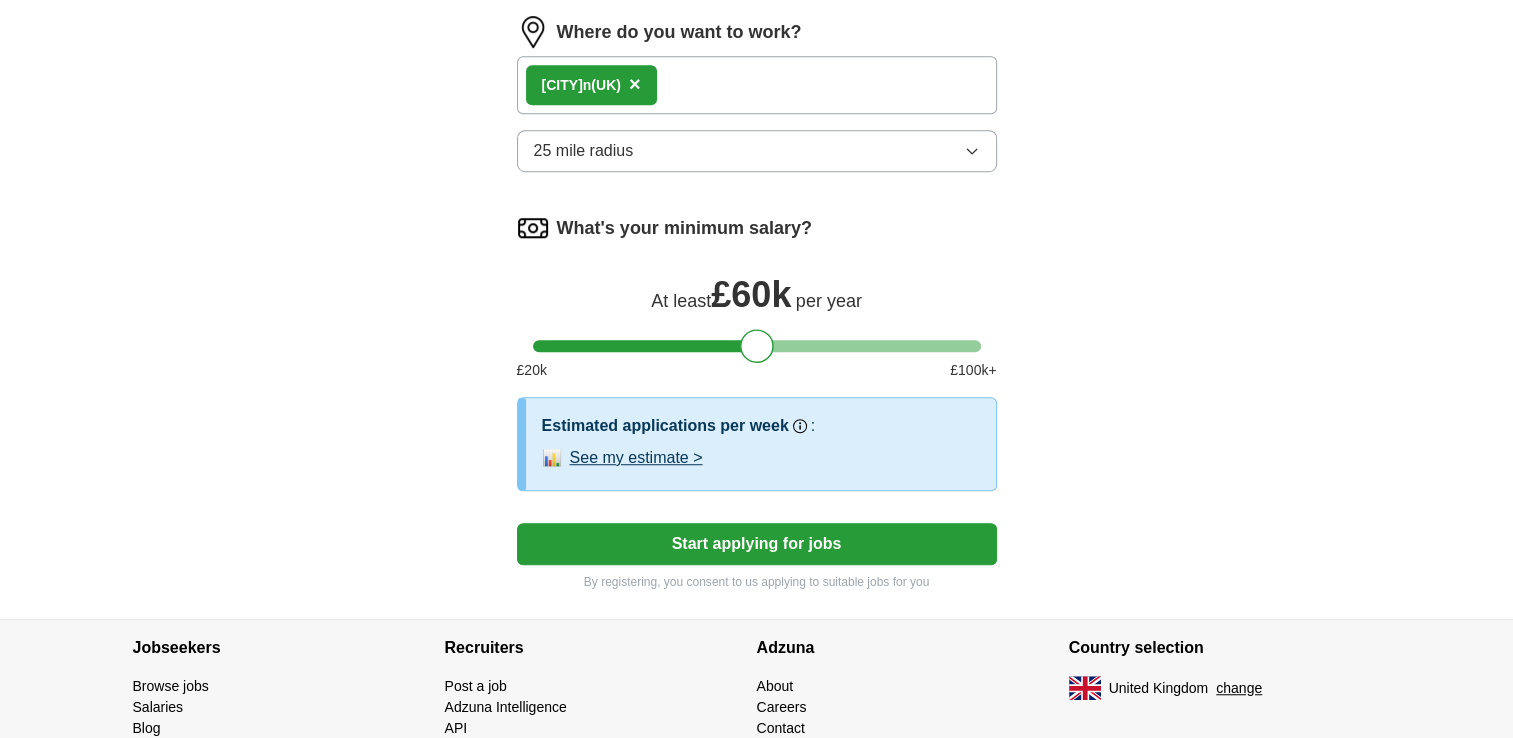 click on "Our best guess based on live jobs today,  and others like you." at bounding box center (856, 383) 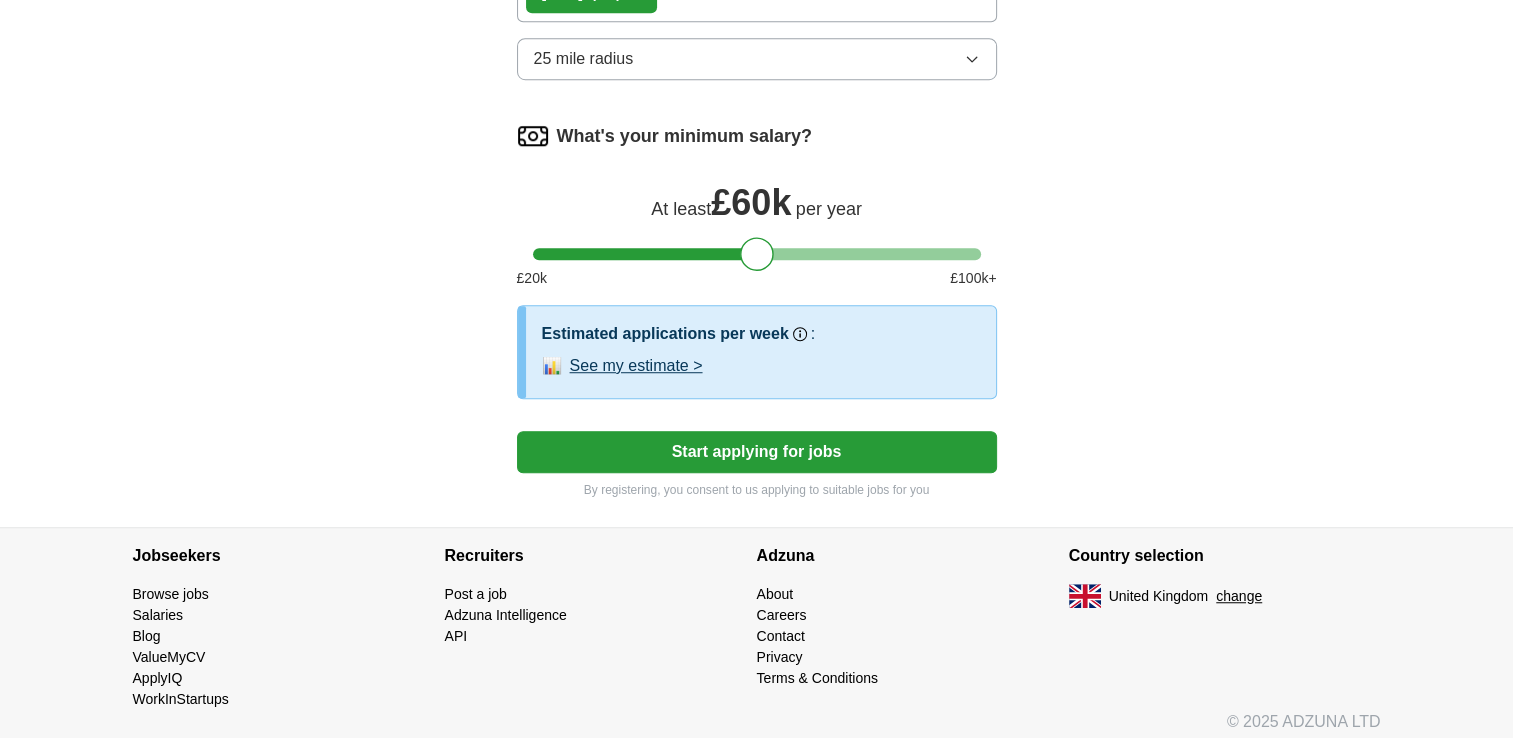 scroll, scrollTop: 1349, scrollLeft: 0, axis: vertical 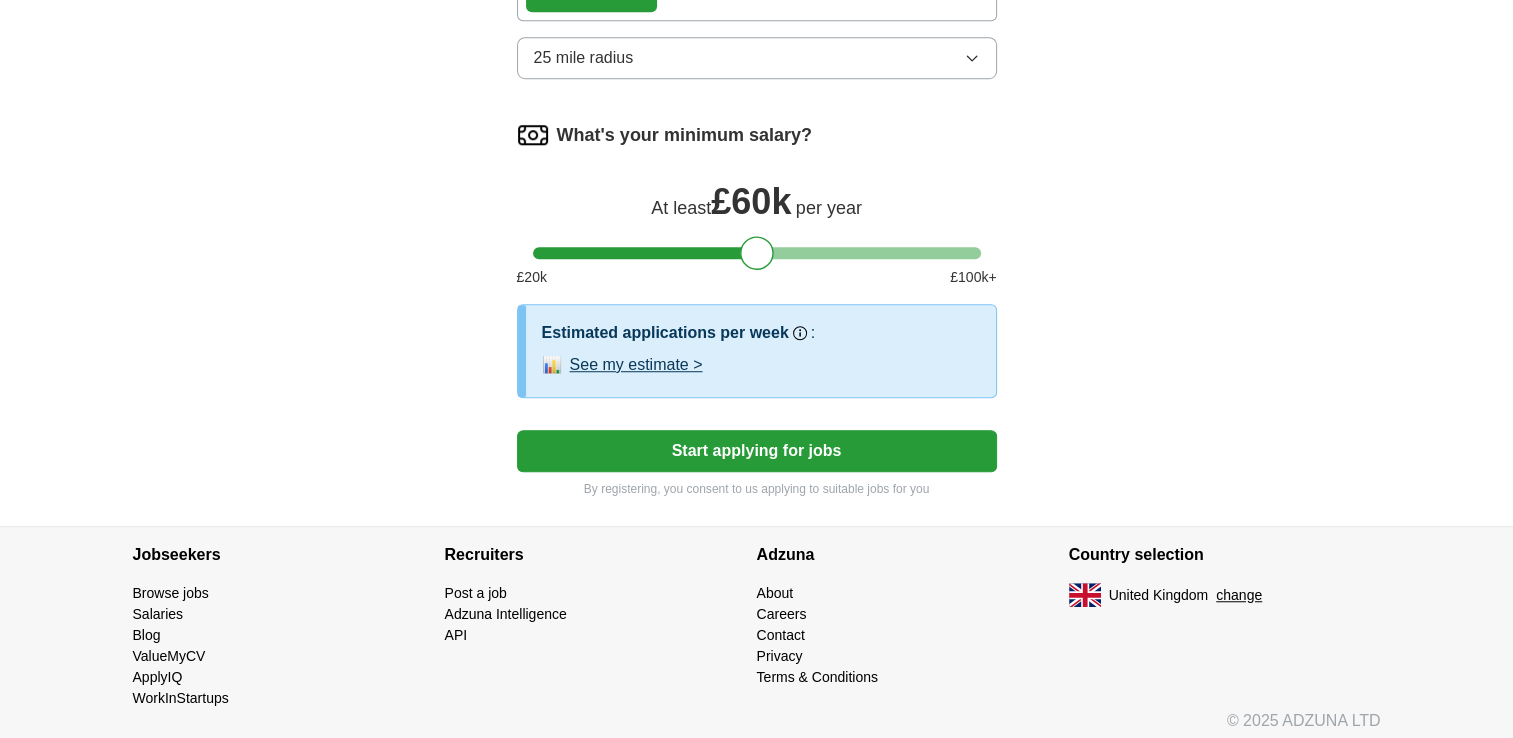 click on "Start applying for jobs" at bounding box center (757, 451) 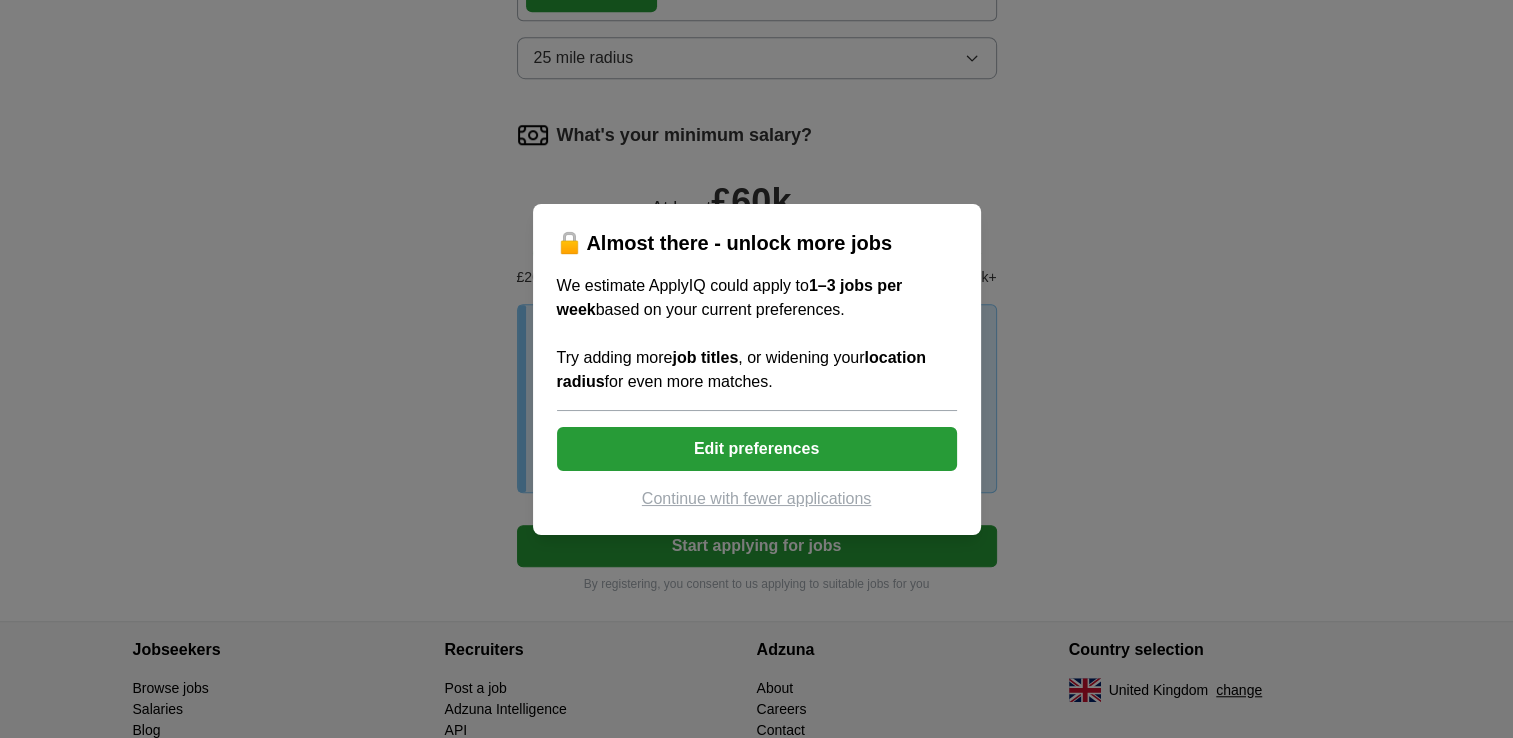 click on "Edit preferences" at bounding box center [757, 449] 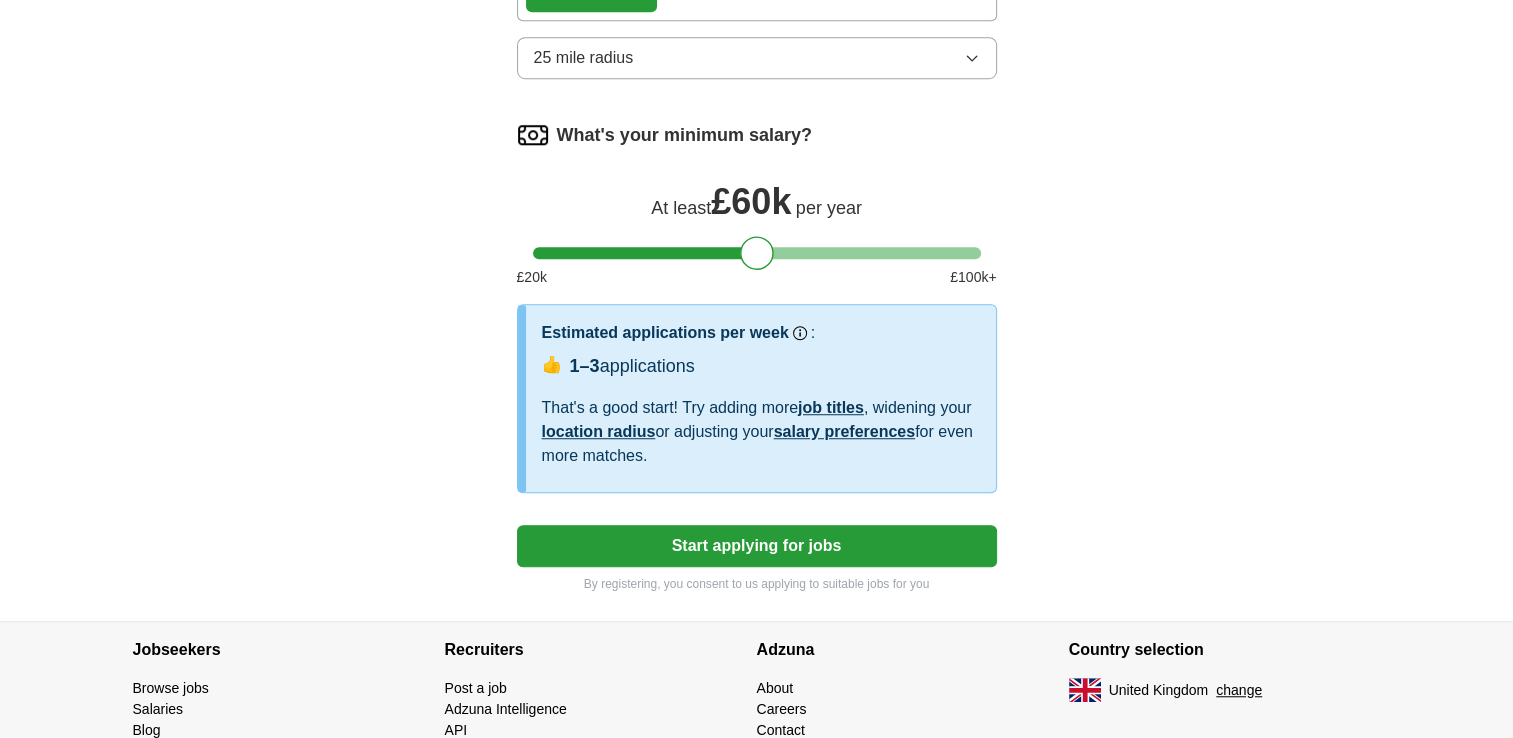 click on "1–3  applications" at bounding box center [632, 366] 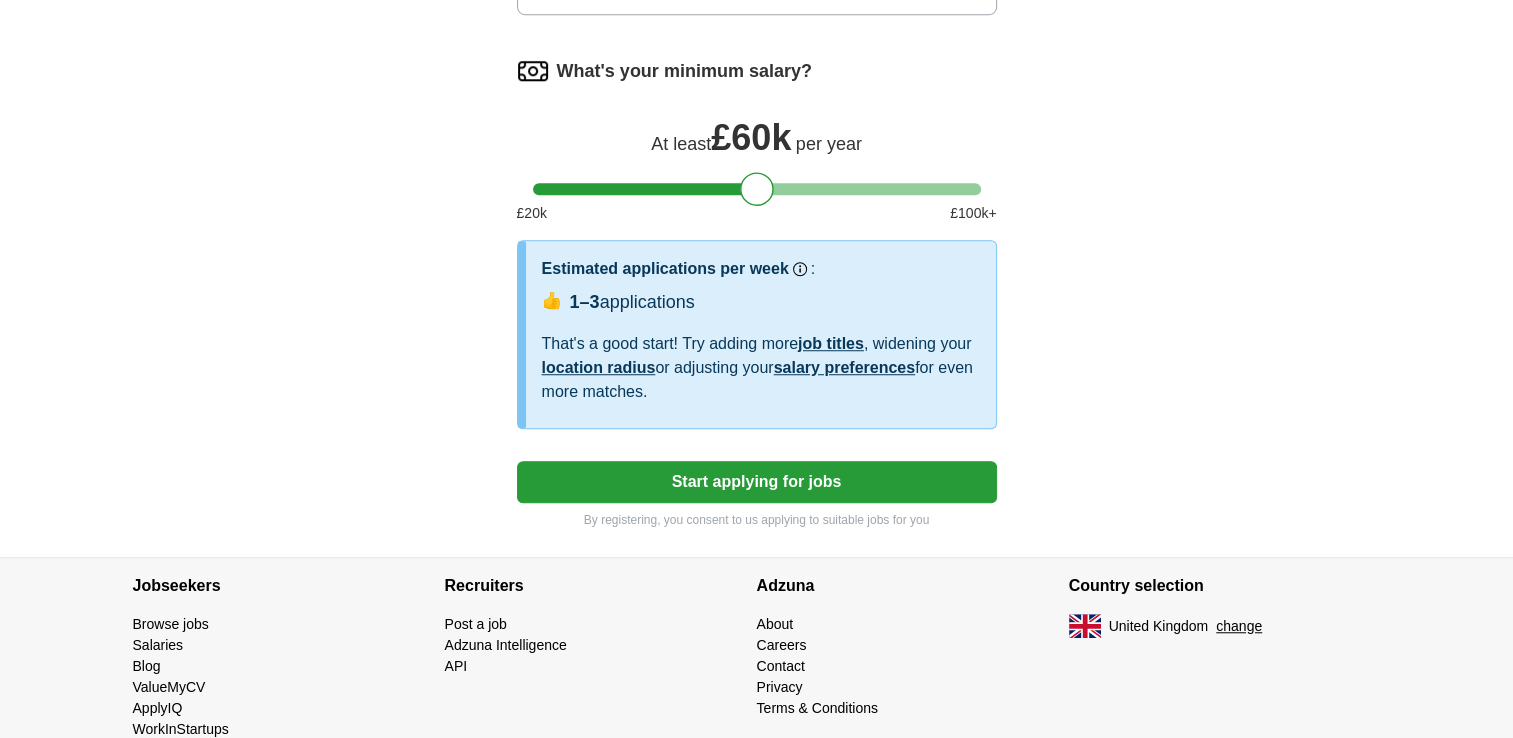 scroll, scrollTop: 1444, scrollLeft: 0, axis: vertical 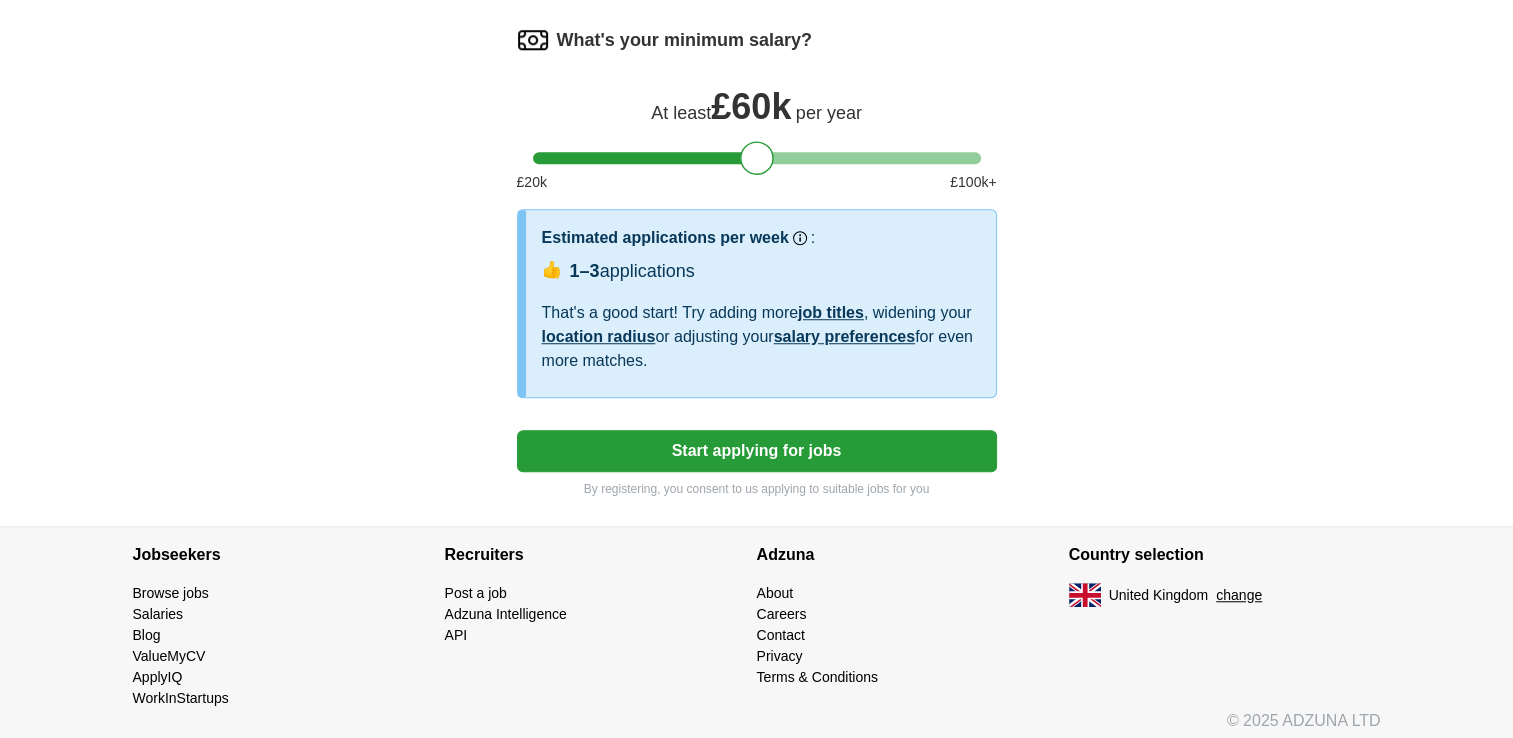 click on "Start applying for jobs" at bounding box center [757, 451] 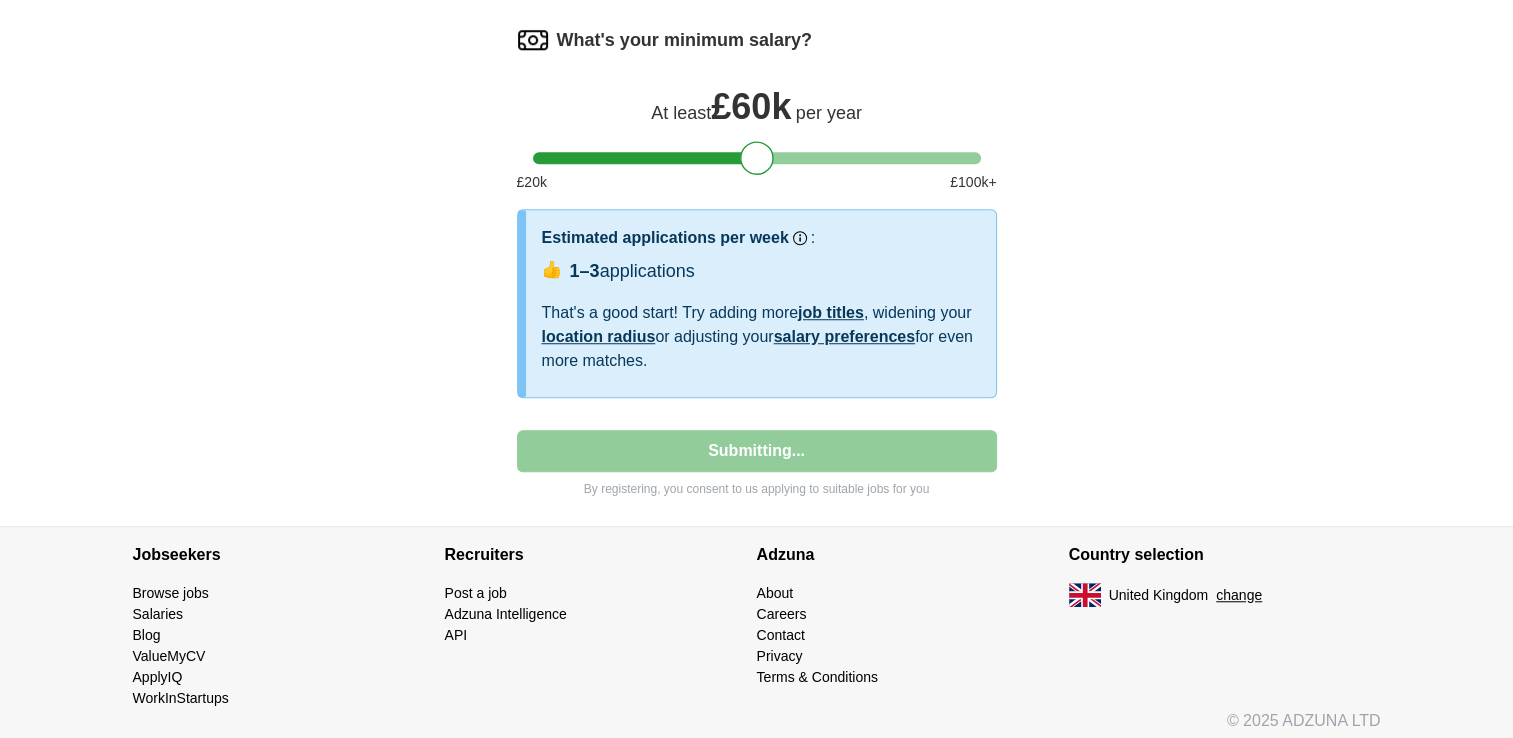 select on "**" 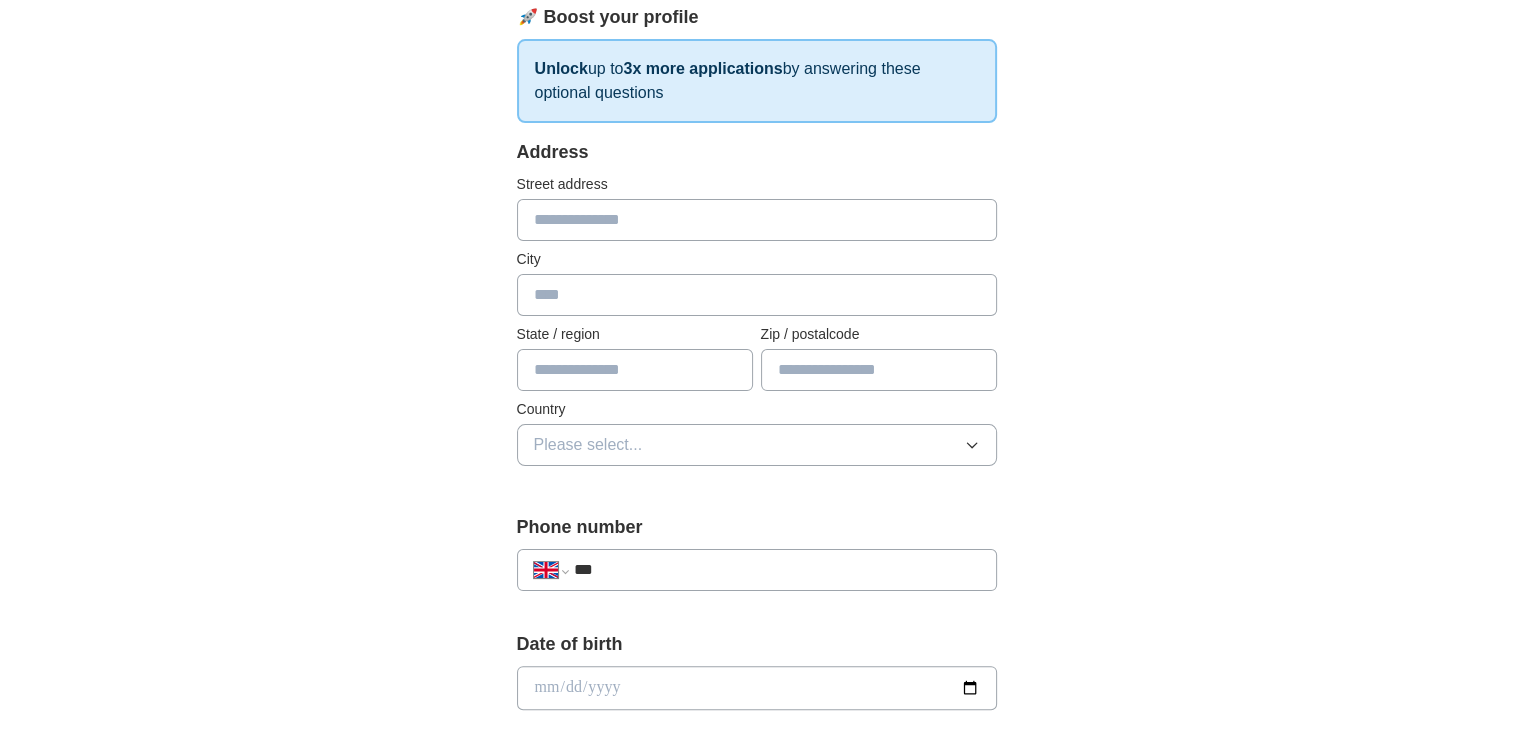 scroll, scrollTop: 300, scrollLeft: 0, axis: vertical 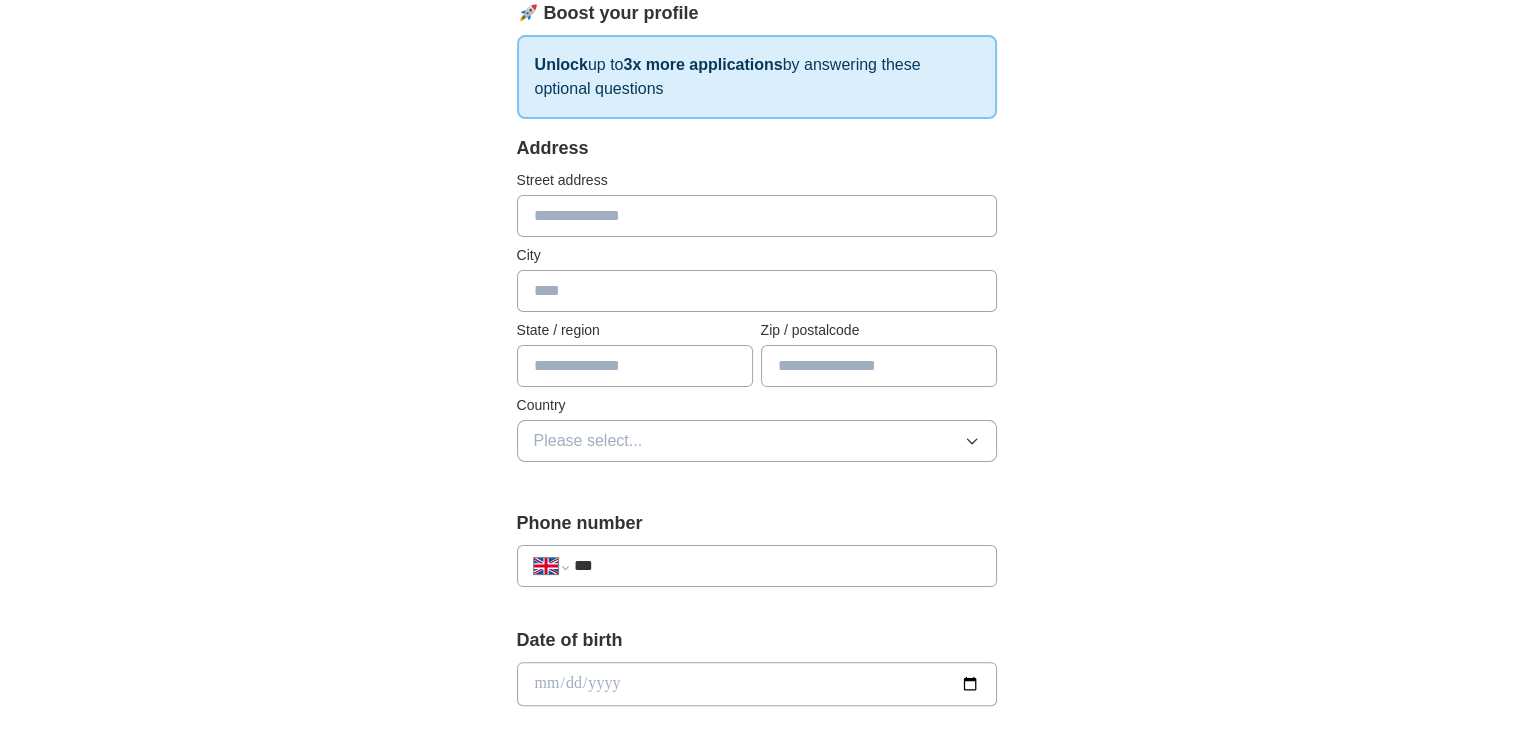 click at bounding box center (757, 216) 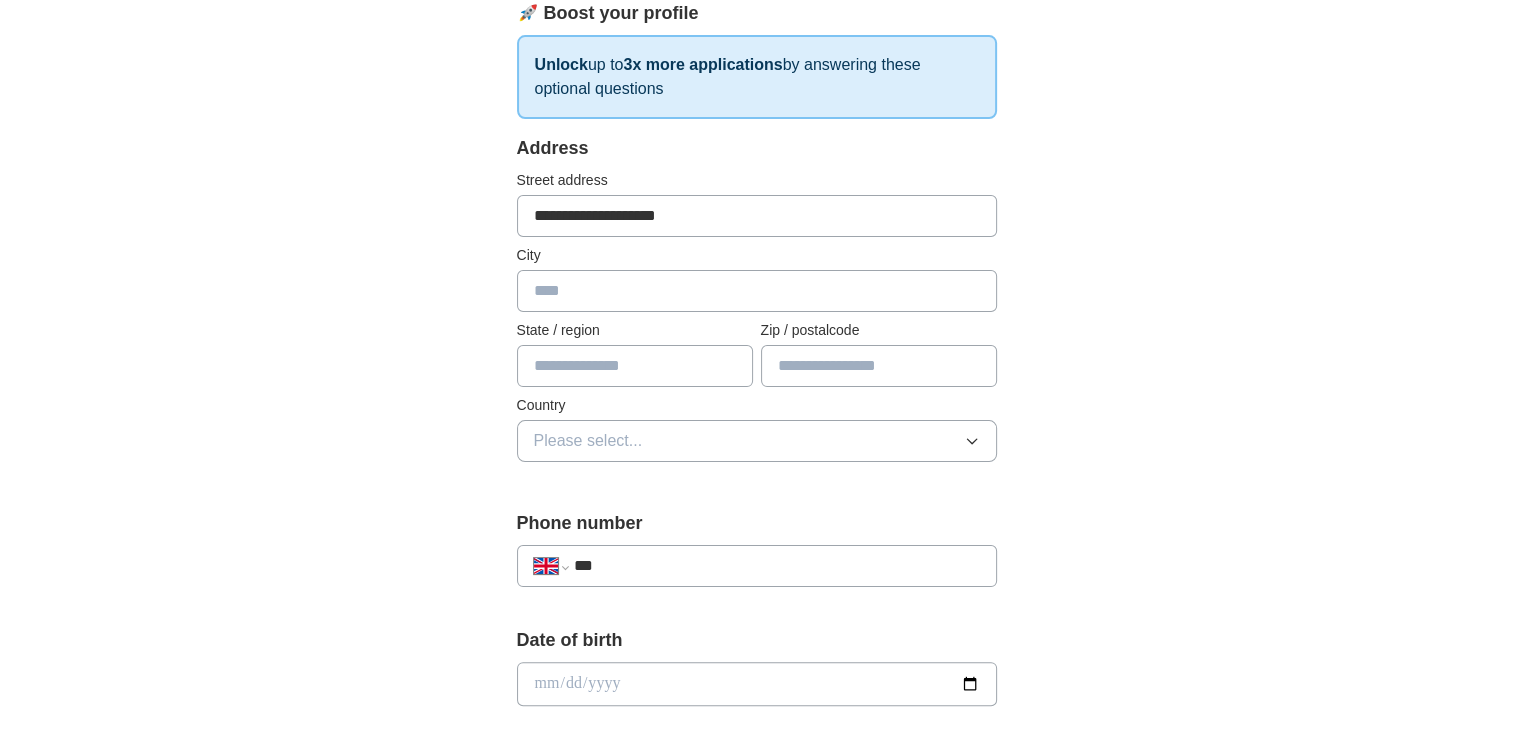 type on "*******" 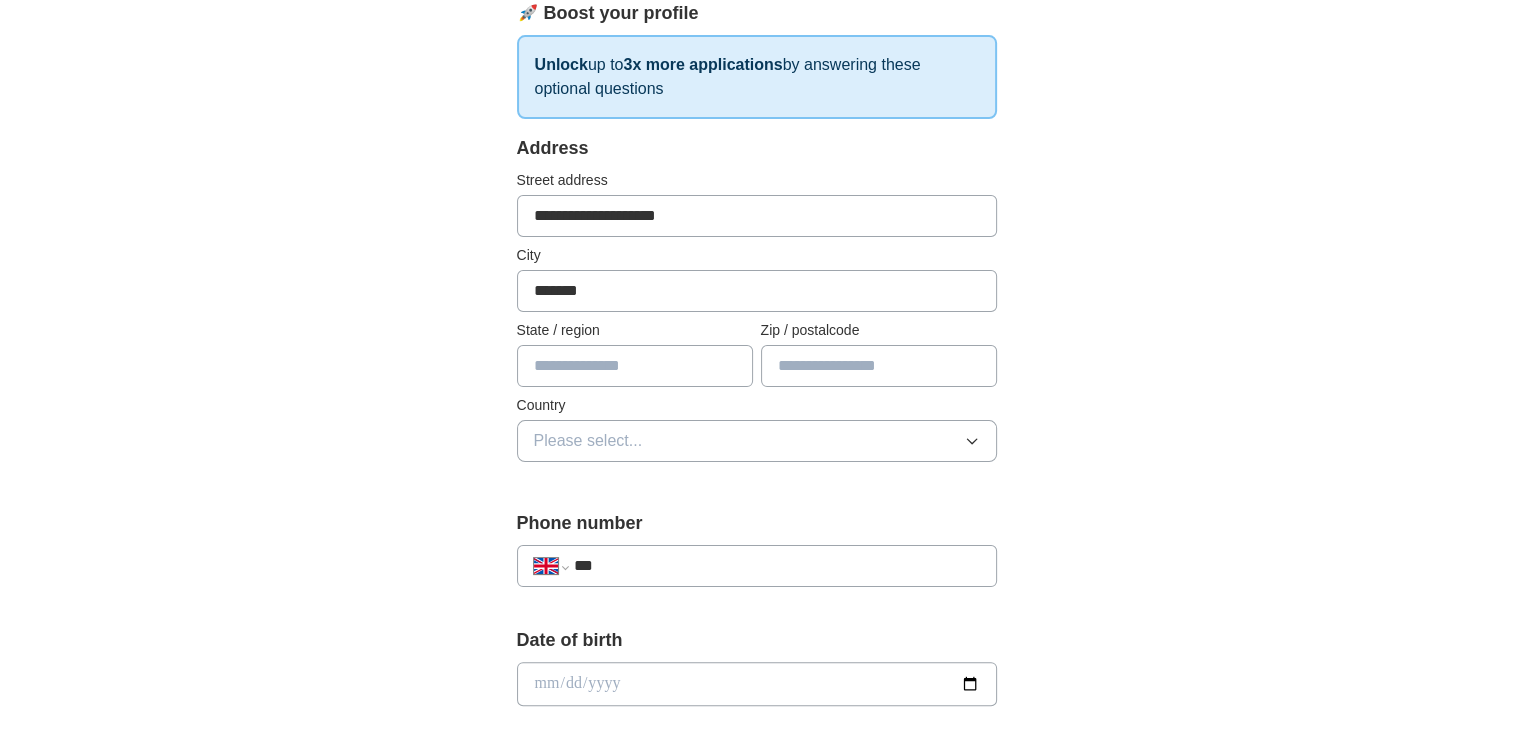 type on "*********" 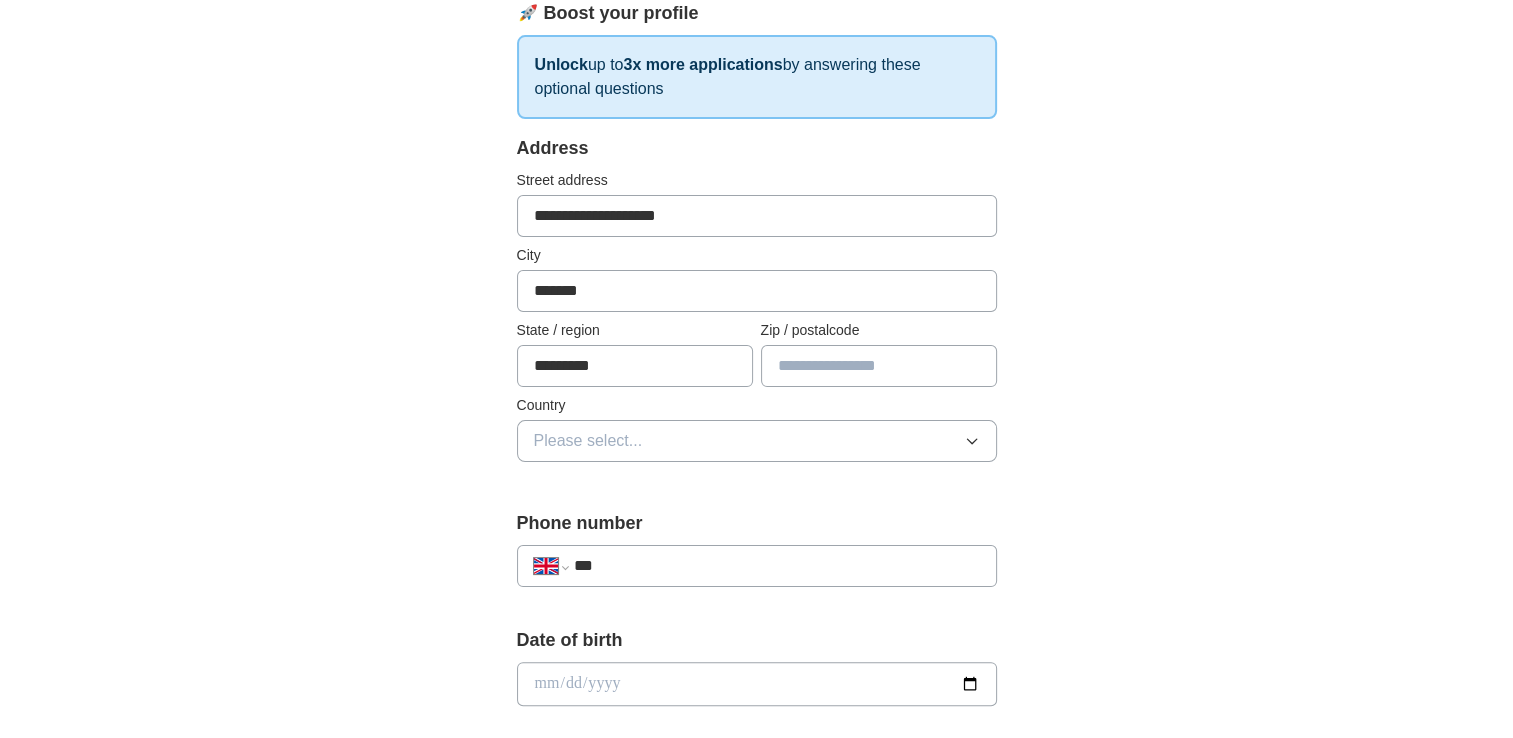 type on "*******" 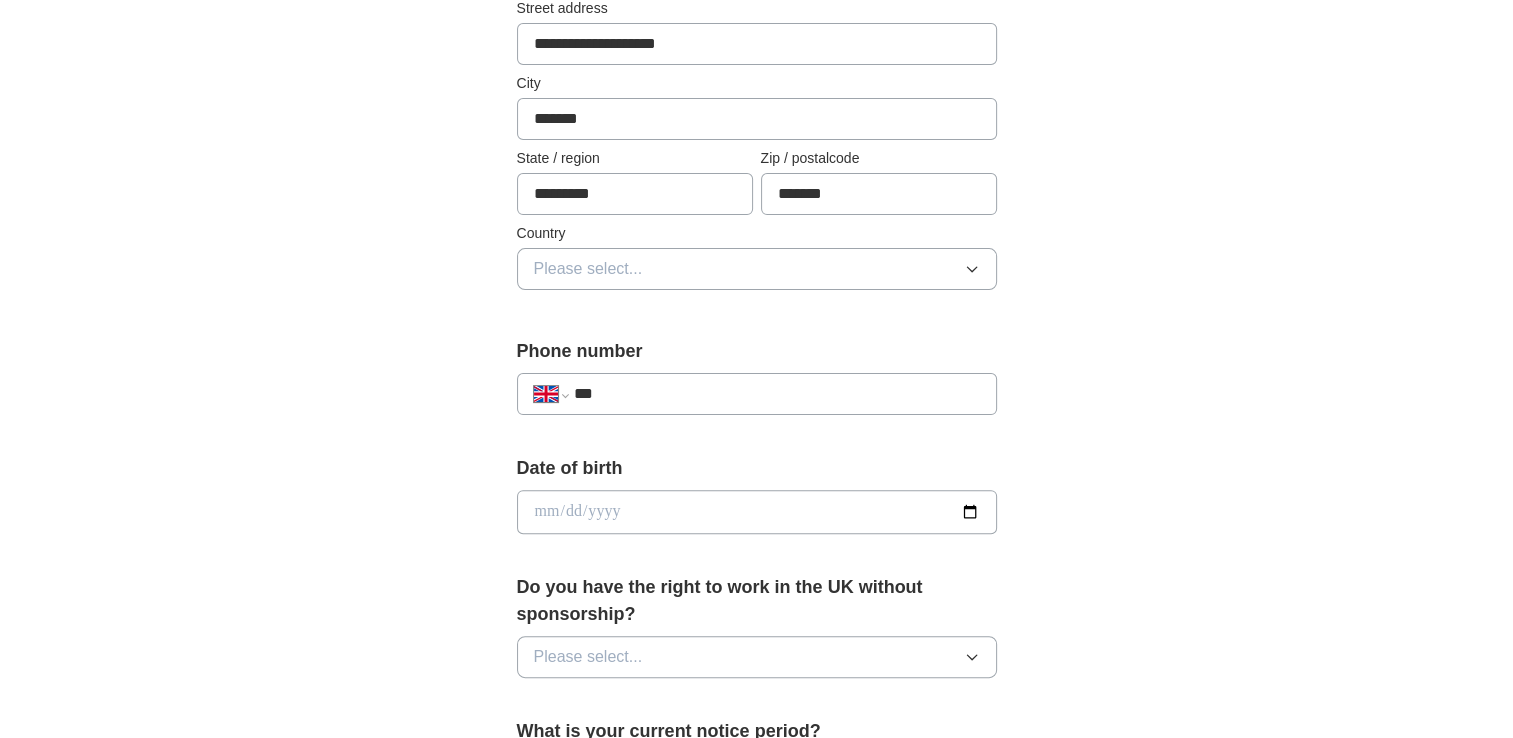 scroll, scrollTop: 500, scrollLeft: 0, axis: vertical 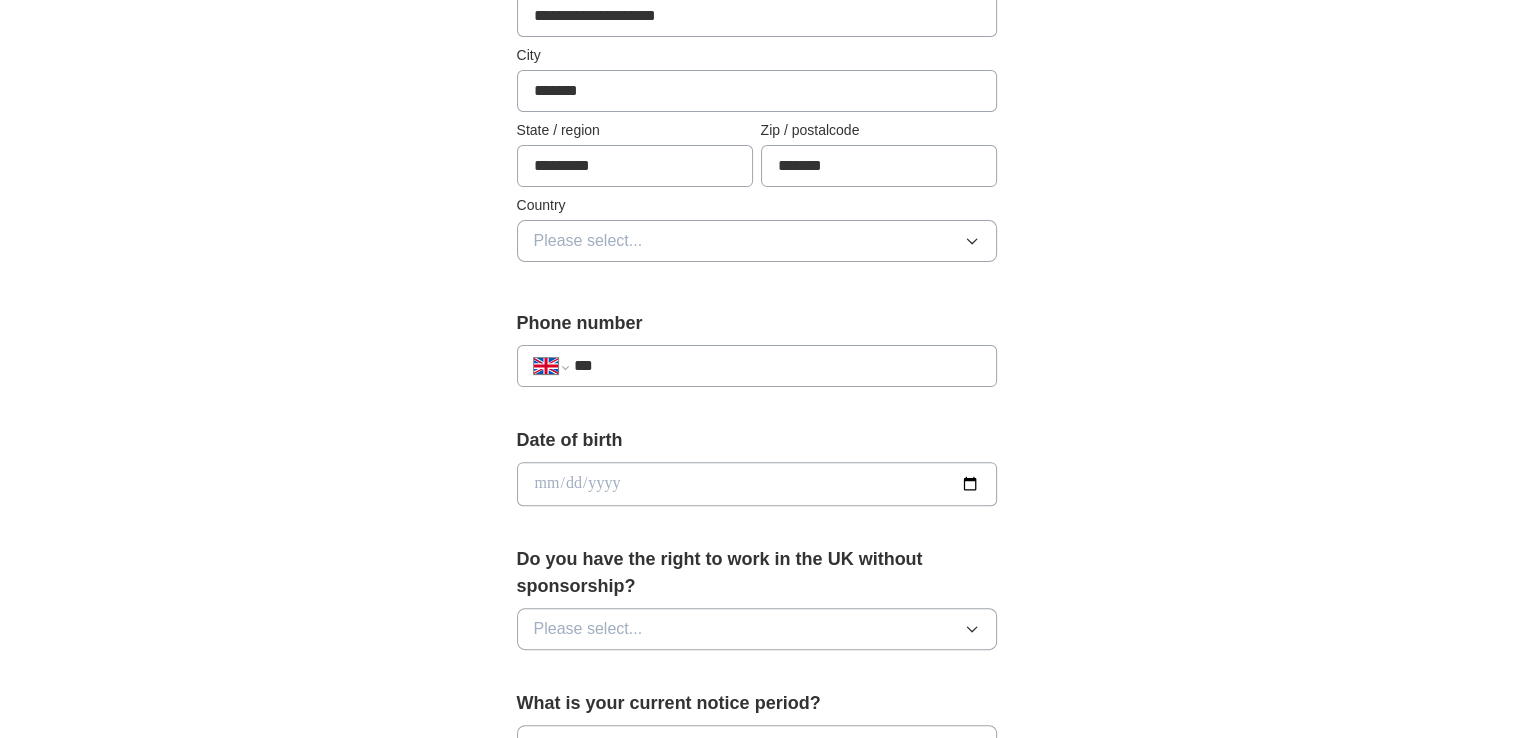 click on "Please select..." at bounding box center [588, 241] 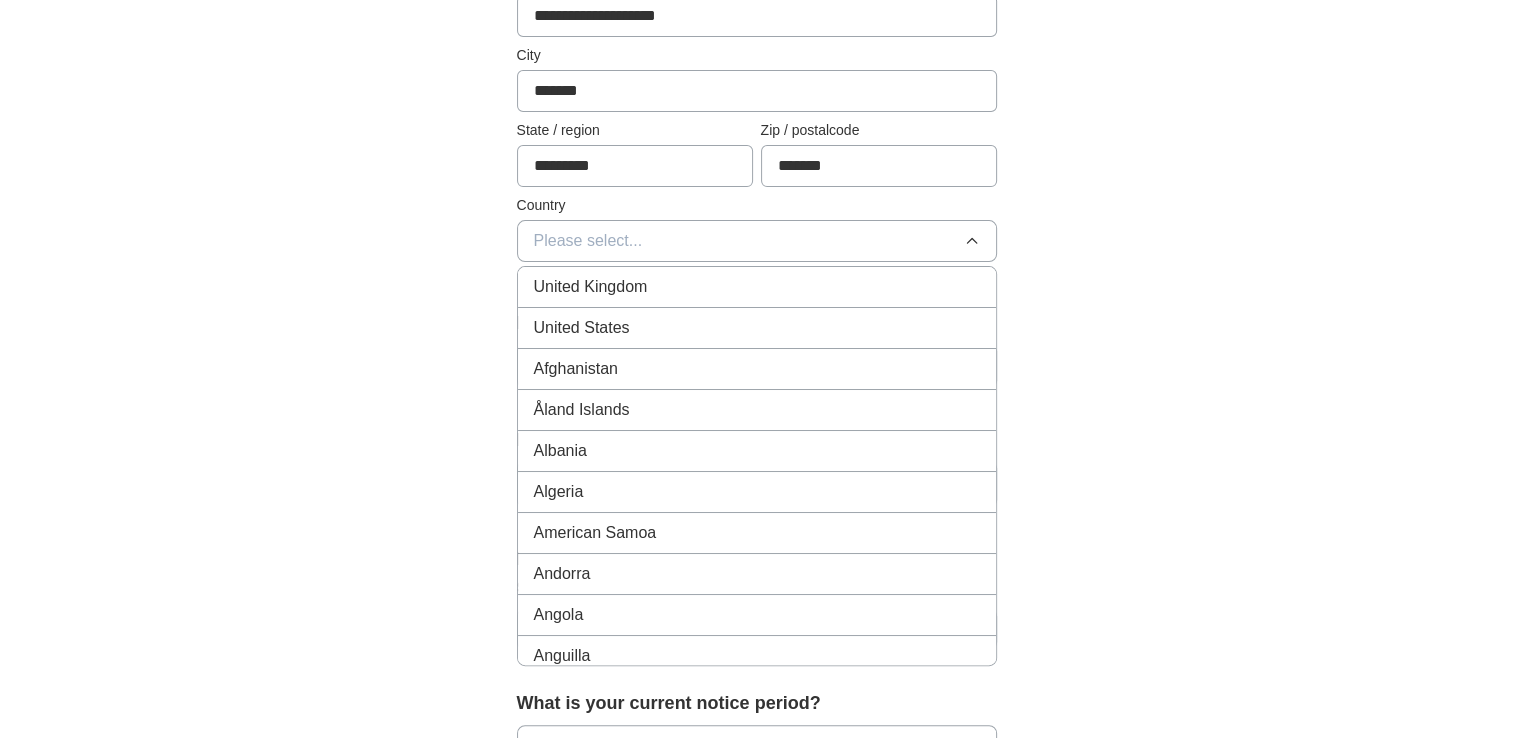 click on "United Kingdom" at bounding box center [591, 287] 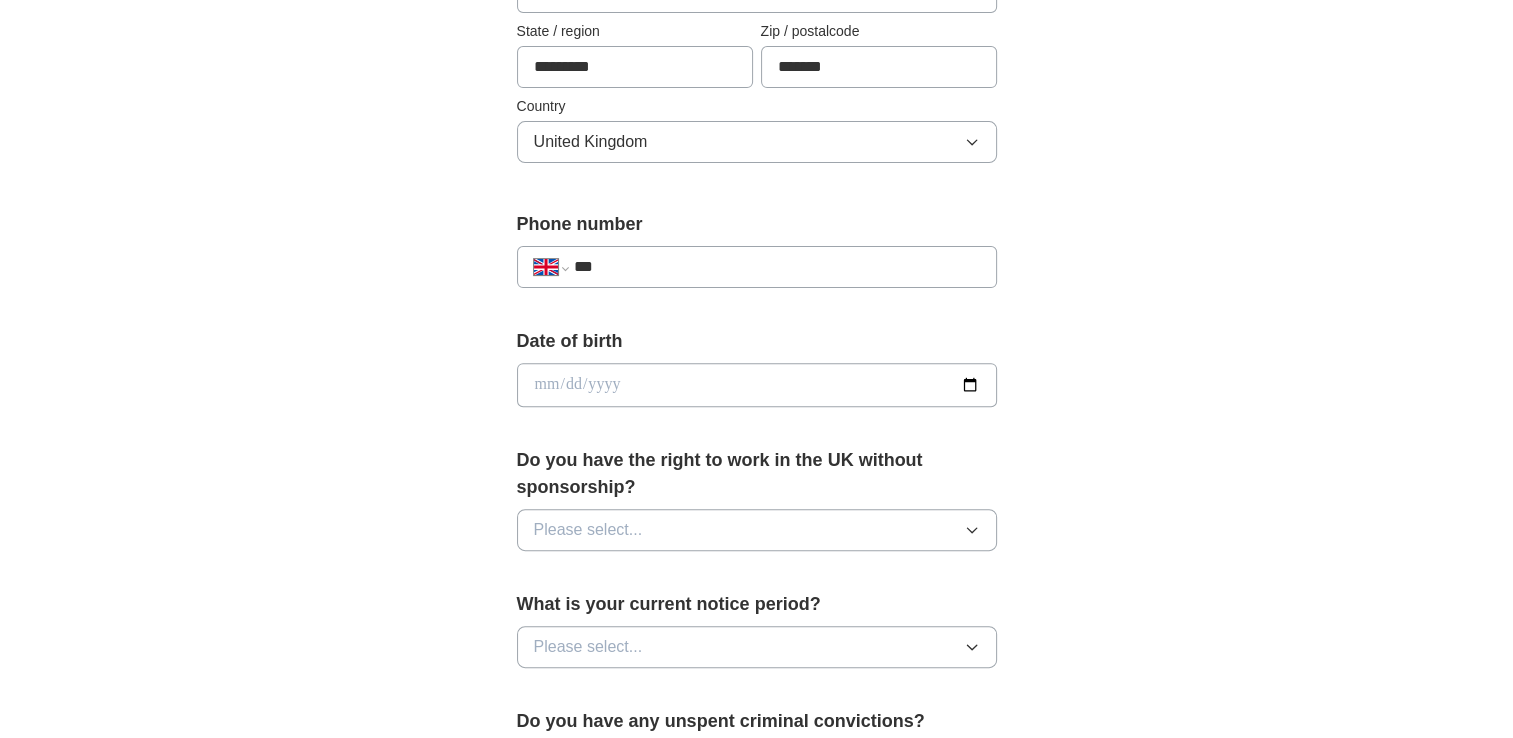 scroll, scrollTop: 600, scrollLeft: 0, axis: vertical 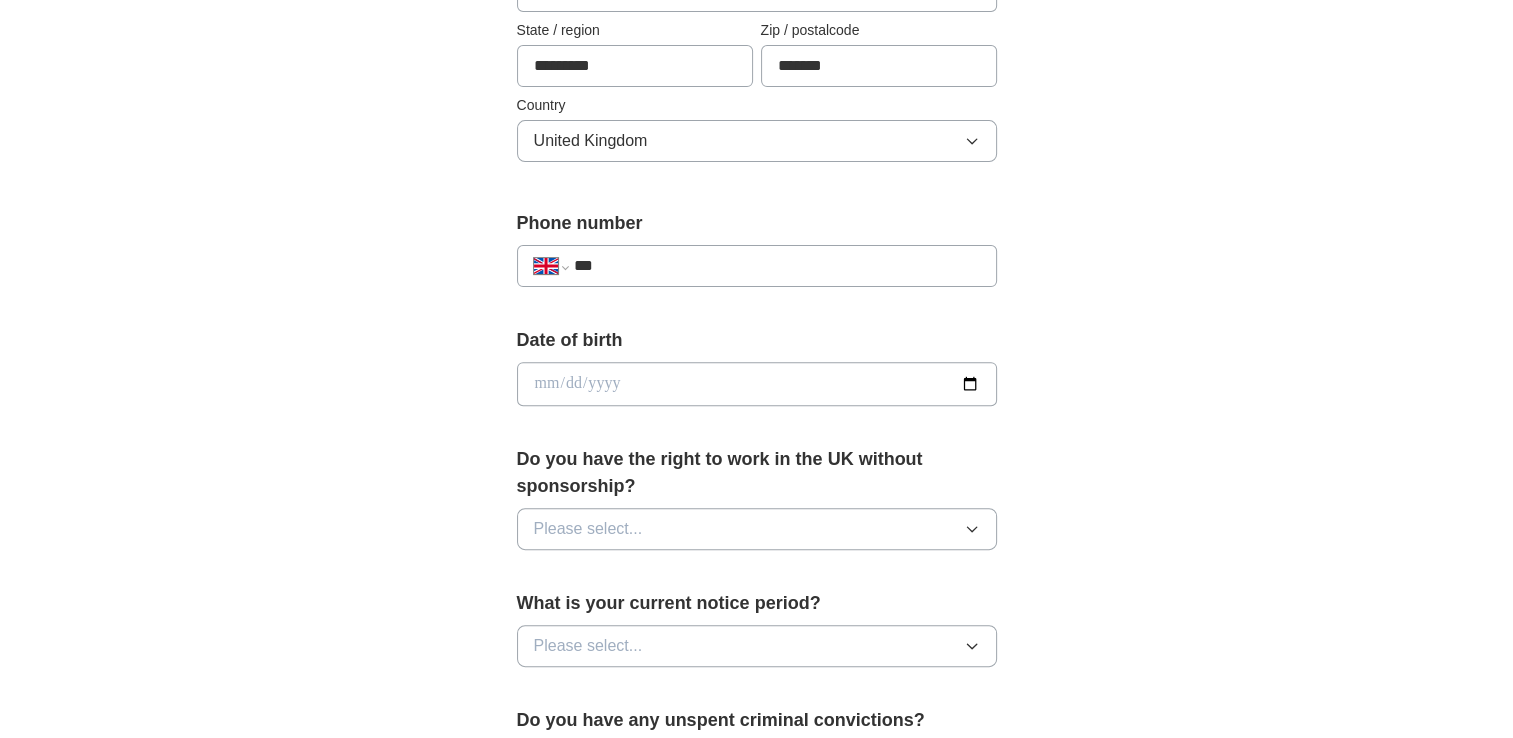 click on "***" at bounding box center (776, 266) 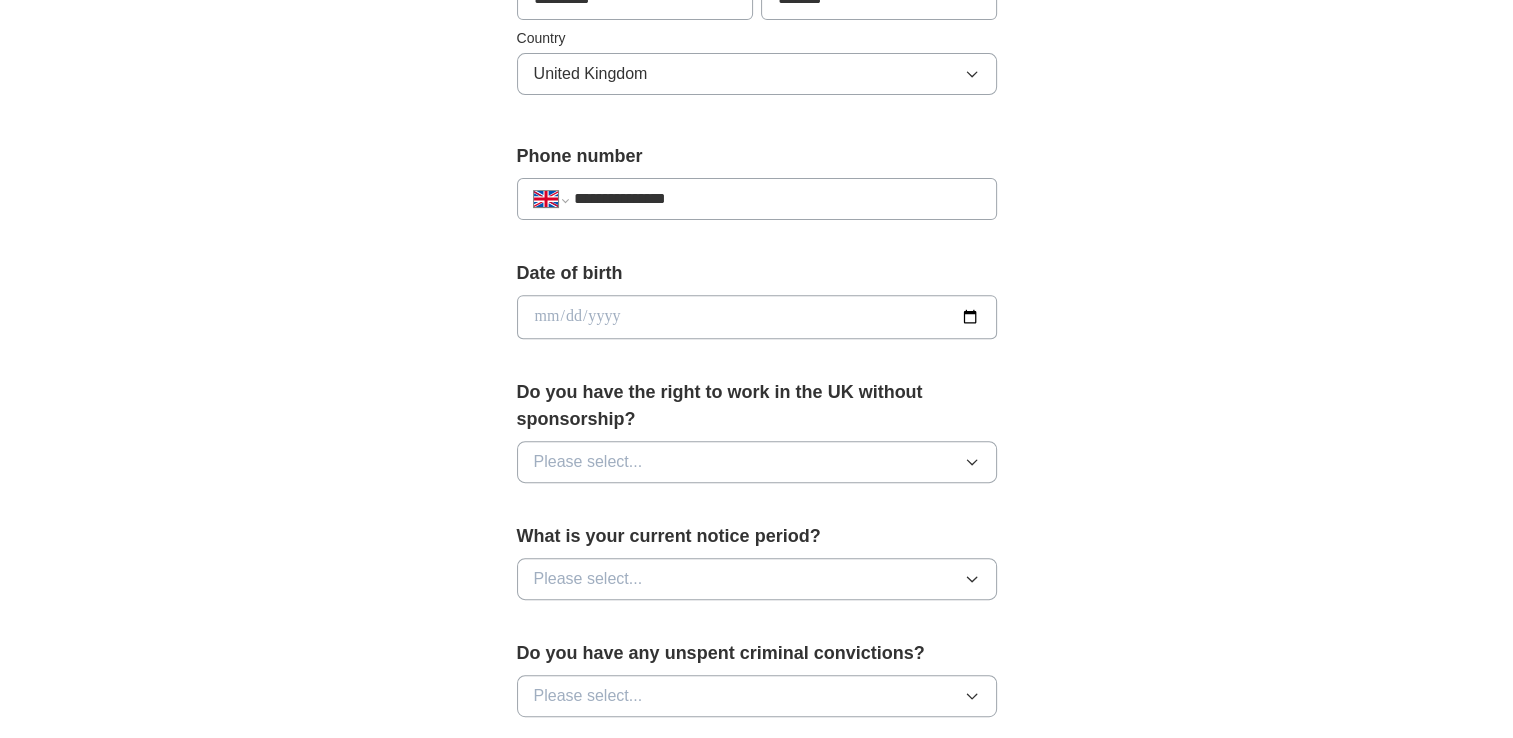 scroll, scrollTop: 700, scrollLeft: 0, axis: vertical 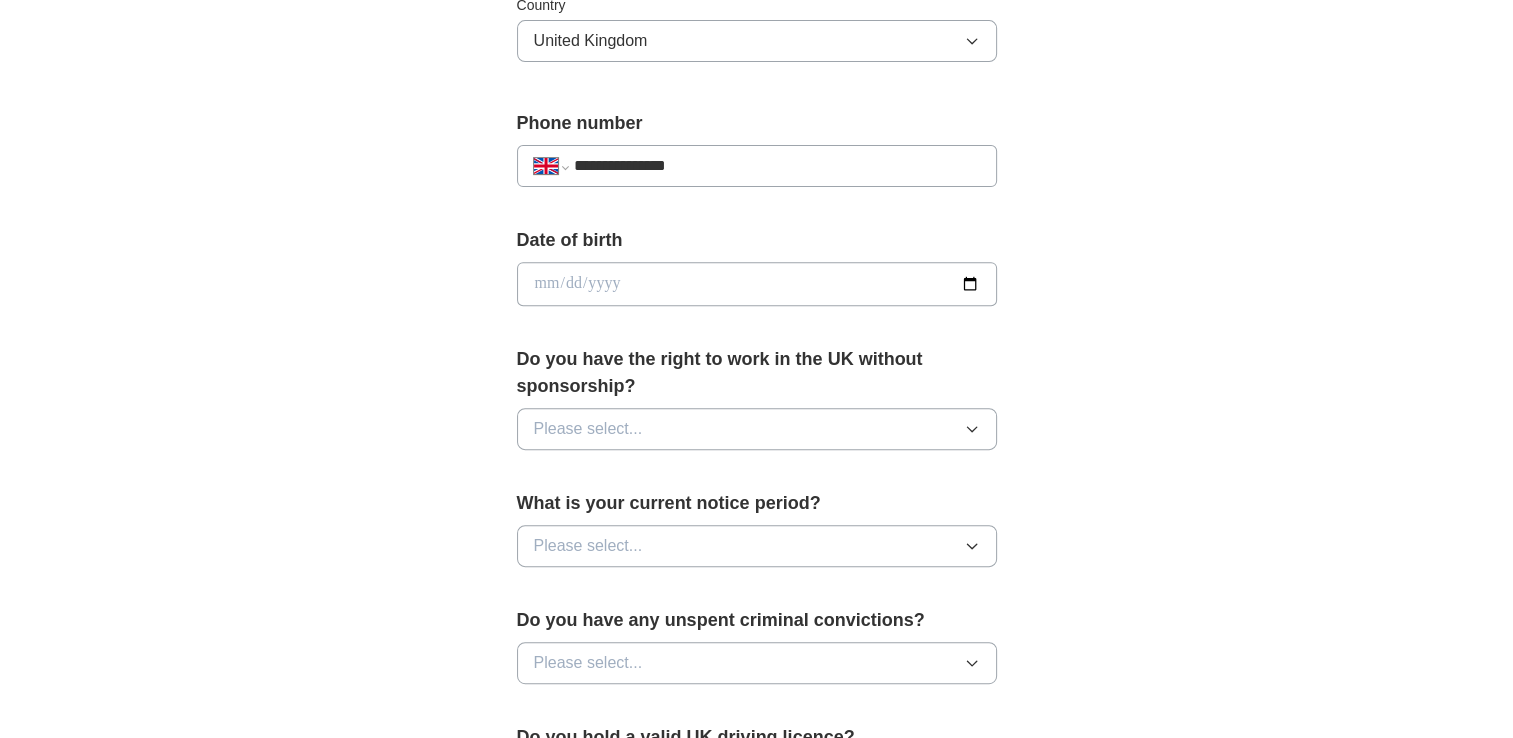 click at bounding box center (757, 284) 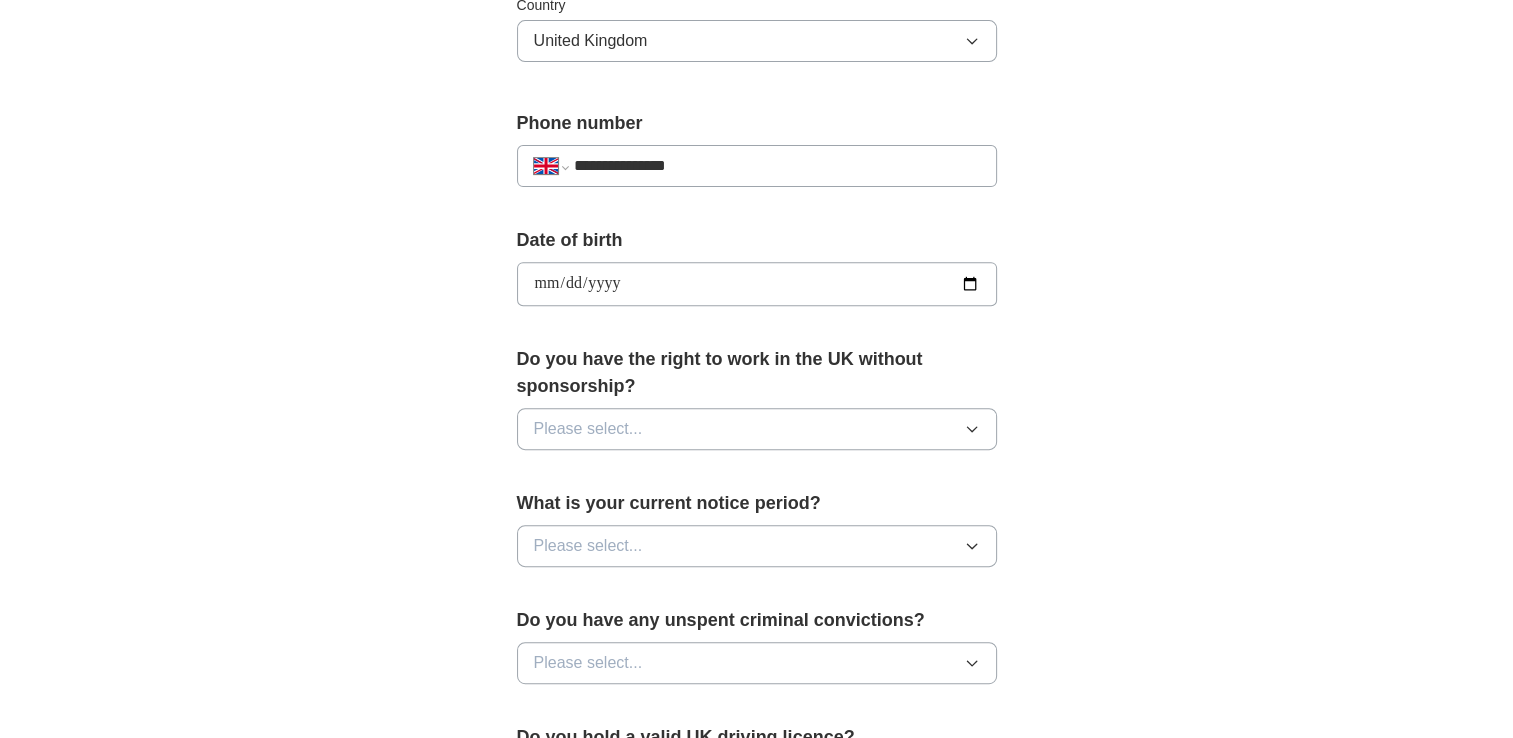 type on "**********" 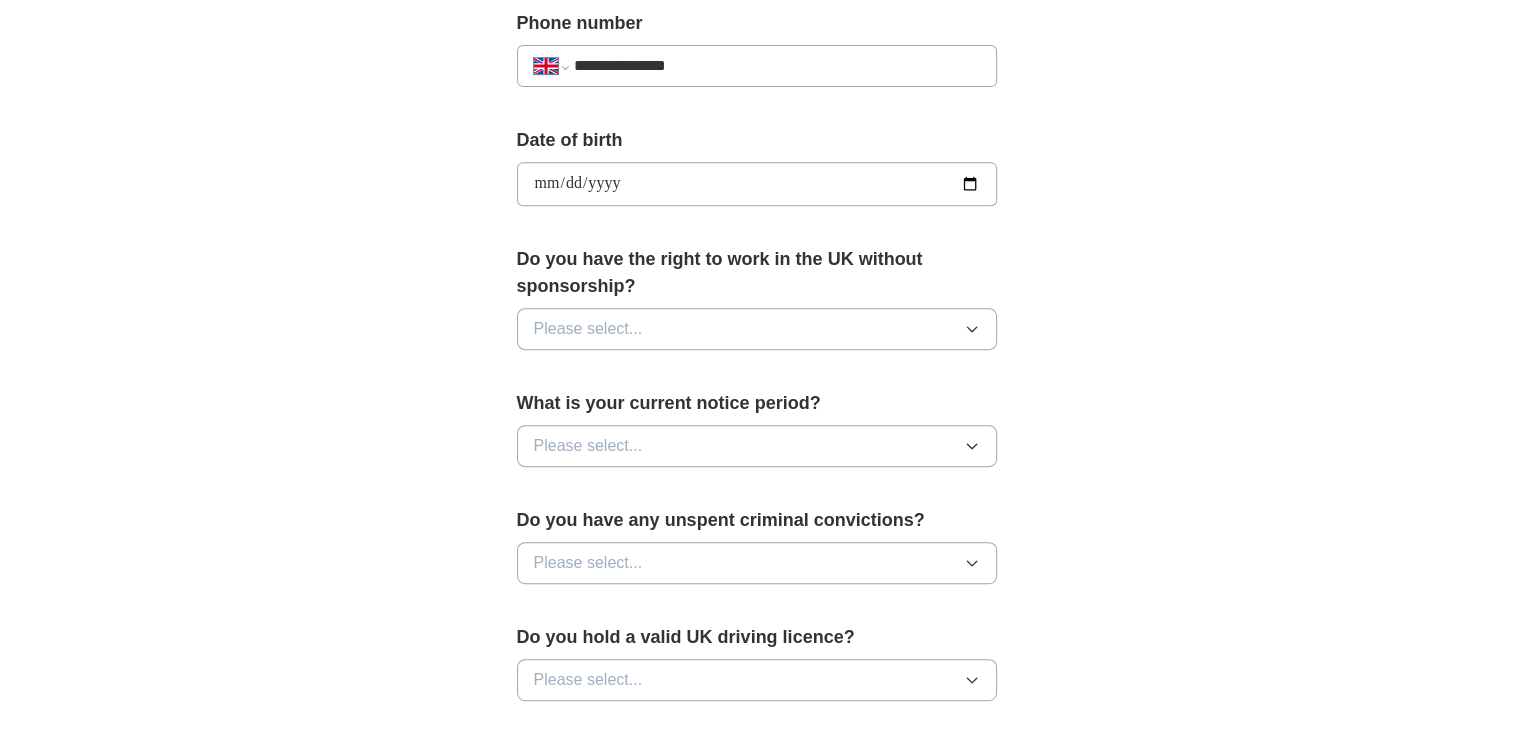 click on "Please select..." at bounding box center (588, 329) 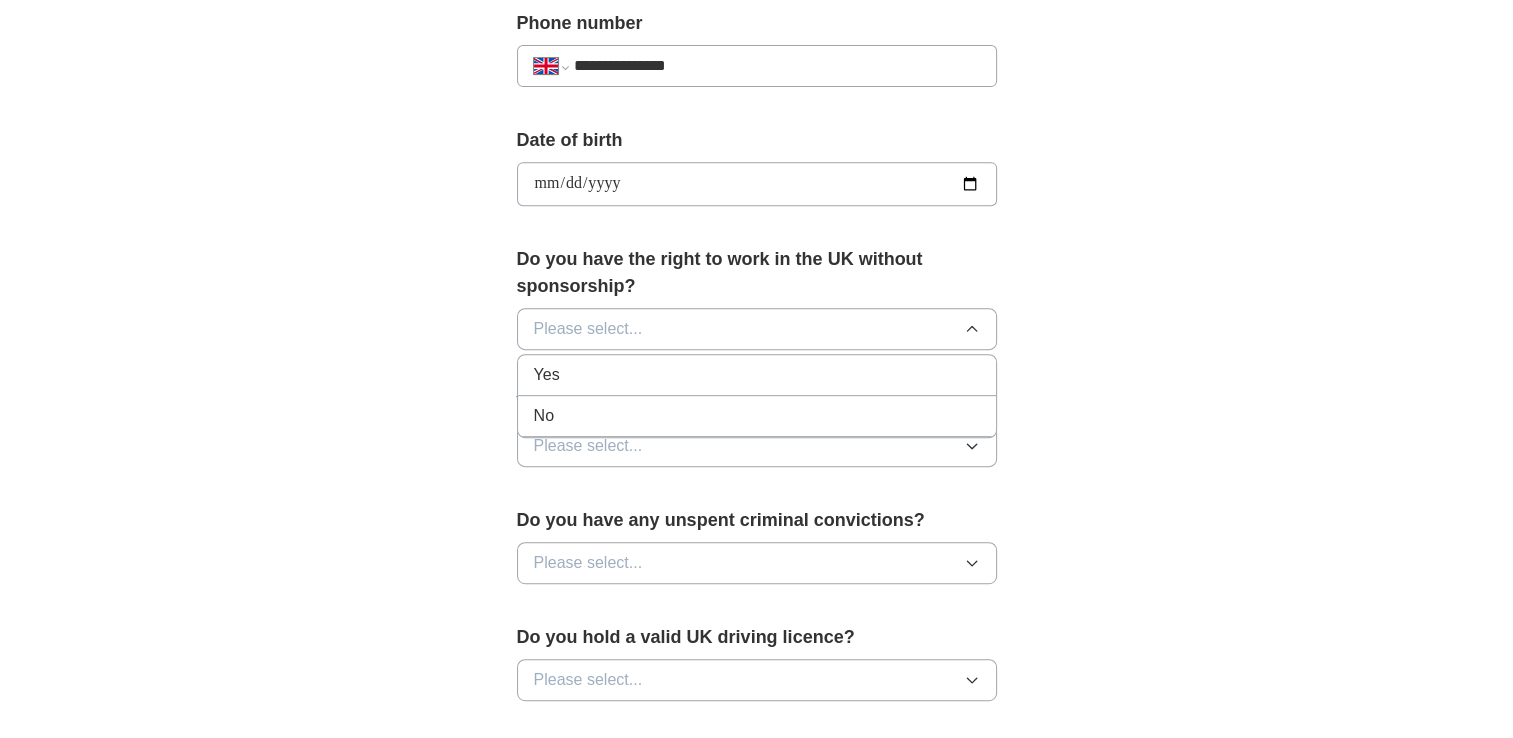 click on "Yes" at bounding box center (547, 375) 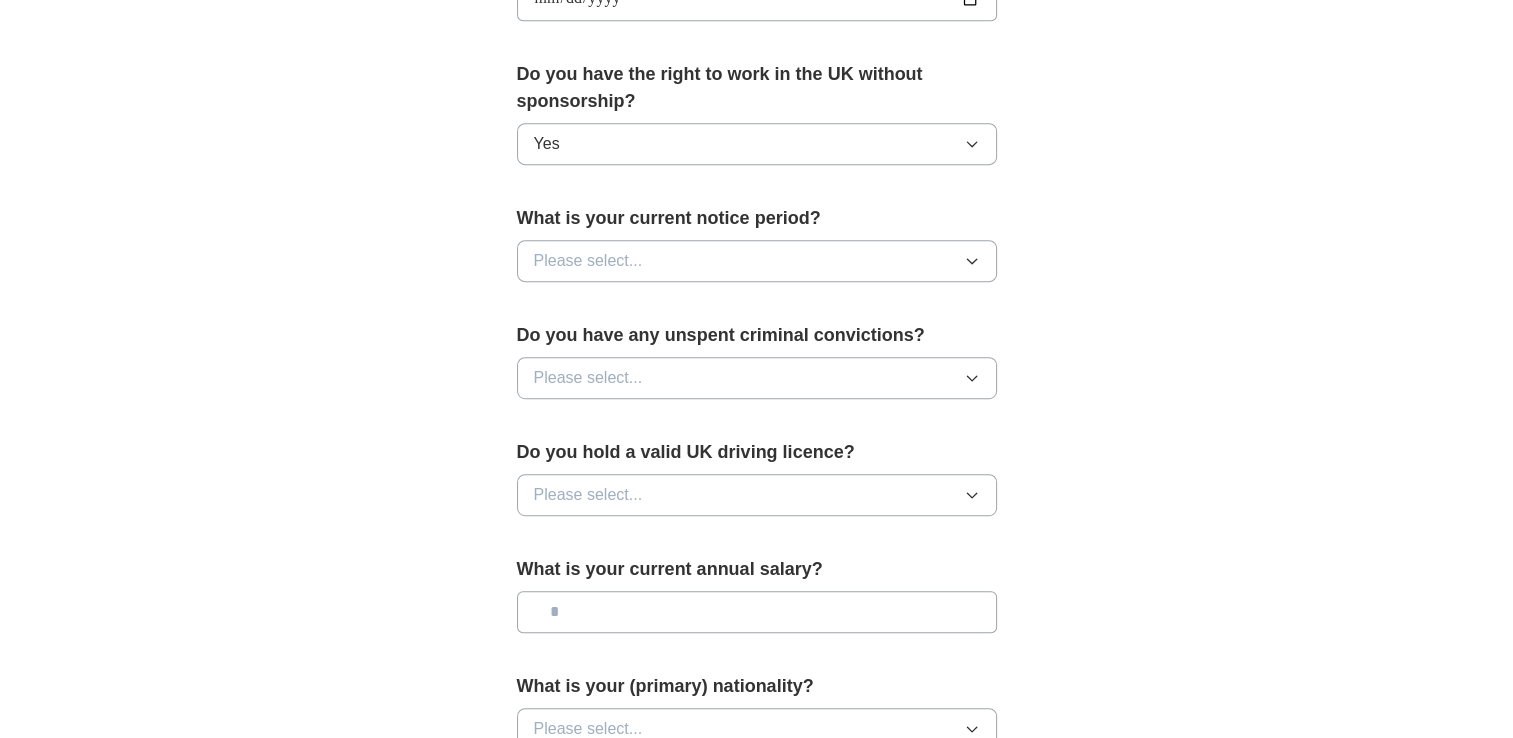 scroll, scrollTop: 1000, scrollLeft: 0, axis: vertical 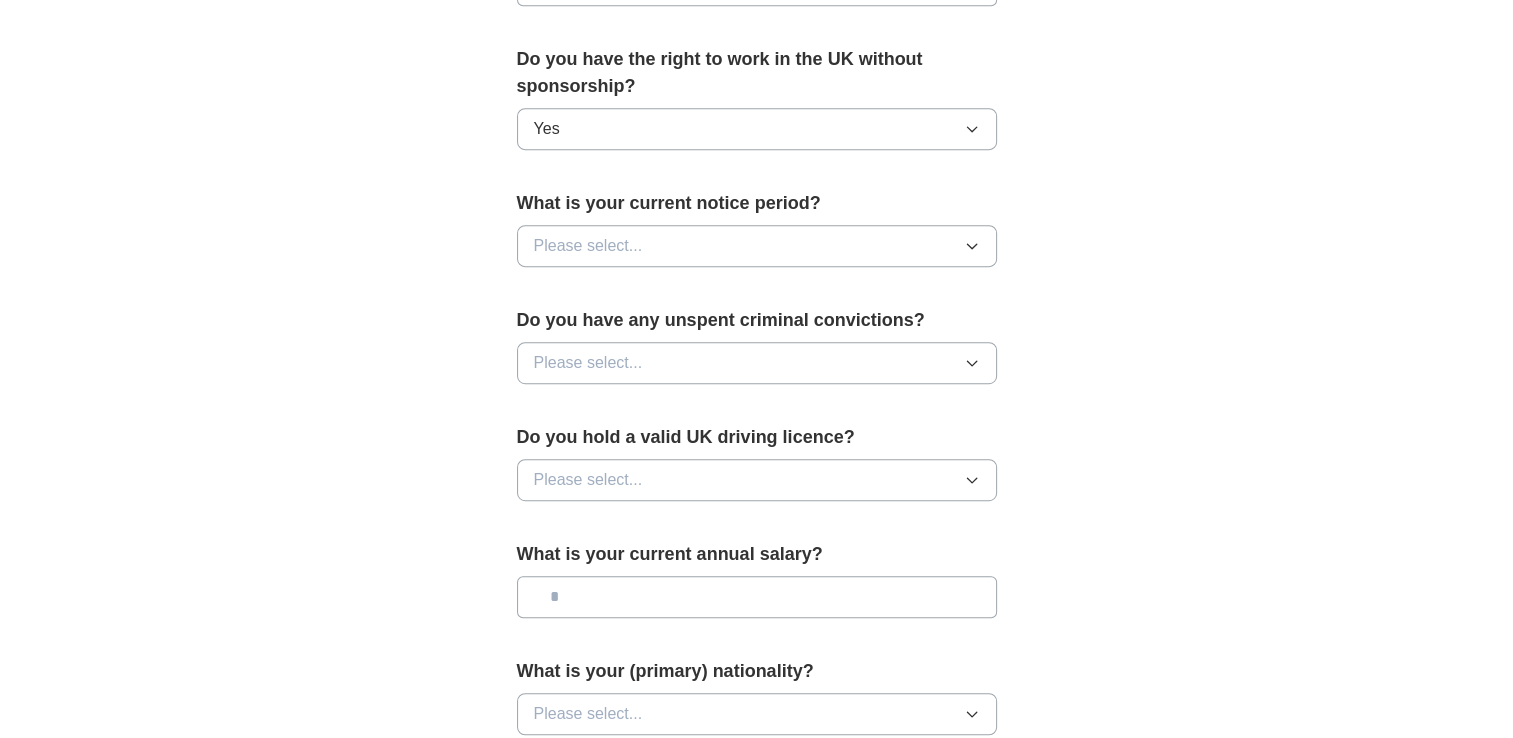 click on "Please select..." at bounding box center [588, 246] 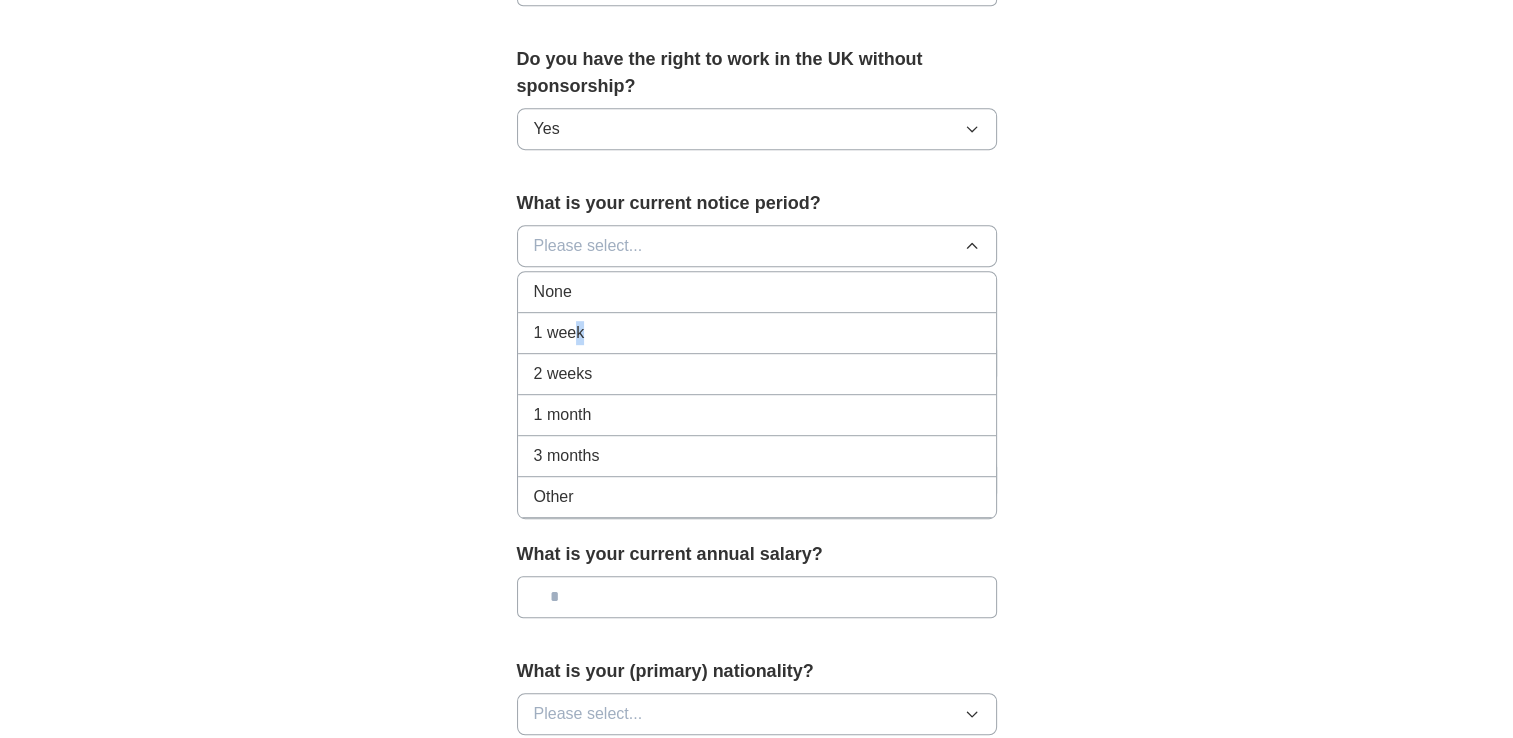 click on "1 week" at bounding box center (559, 333) 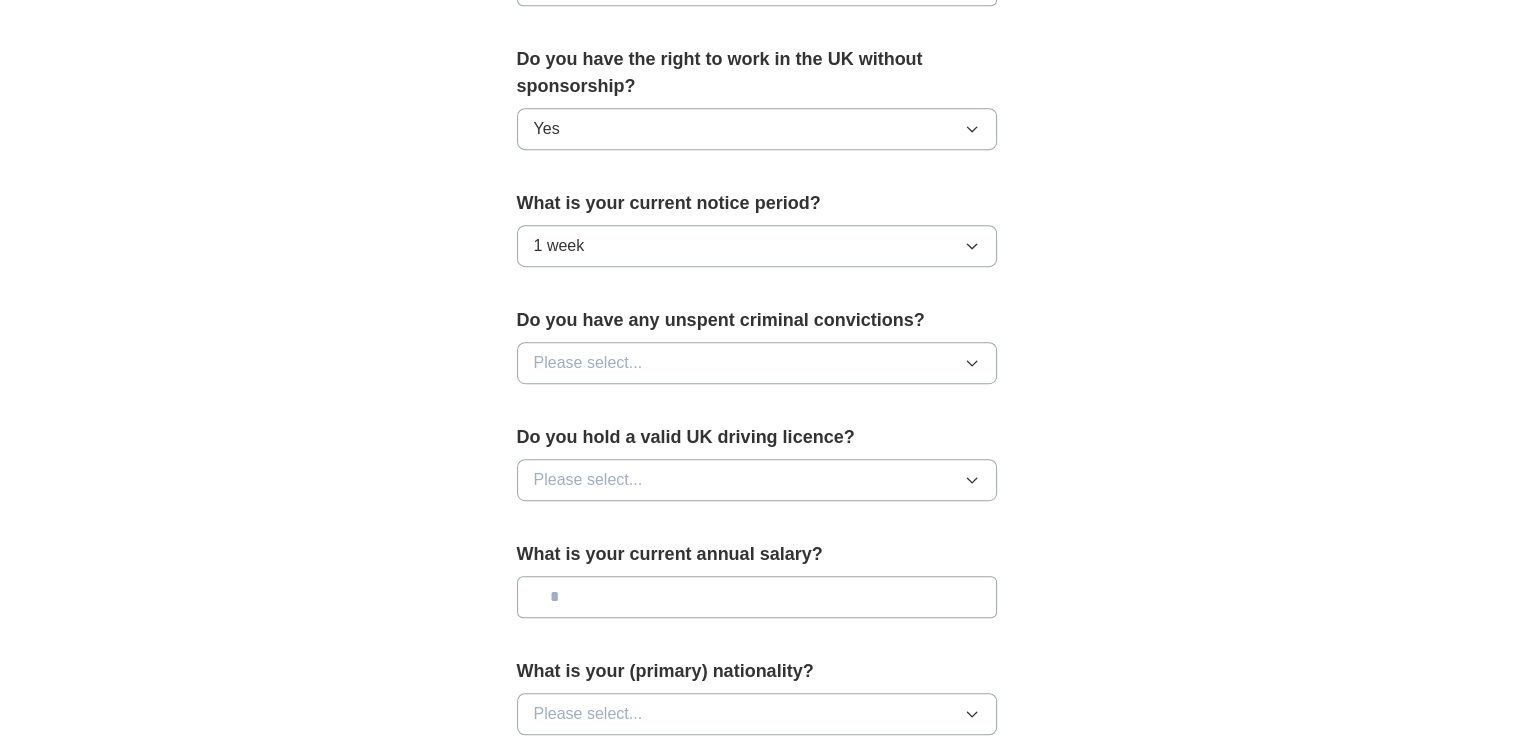 click on "Do you have any unspent criminal convictions?" at bounding box center [757, 320] 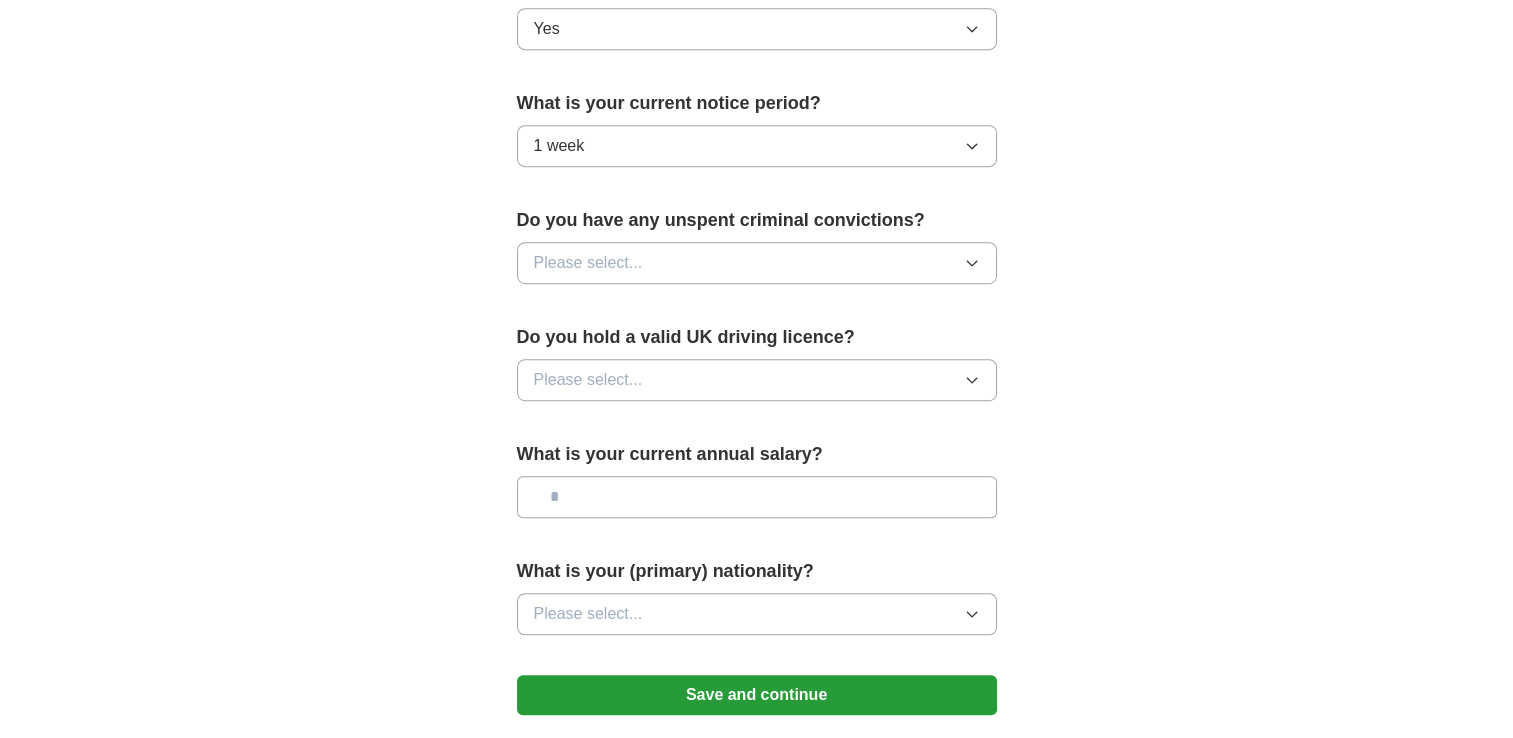 click on "Please select..." at bounding box center (588, 263) 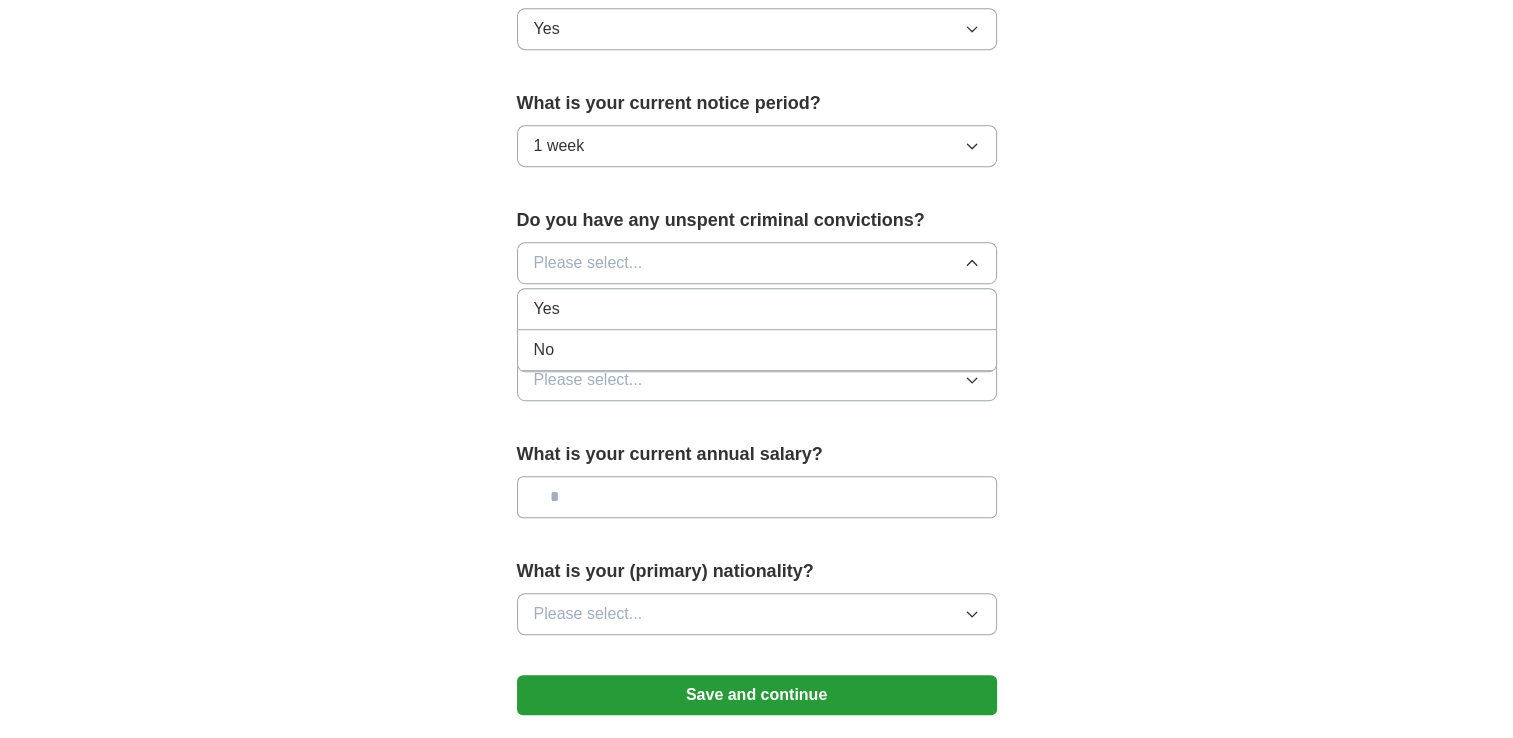 click on "No" at bounding box center [757, 350] 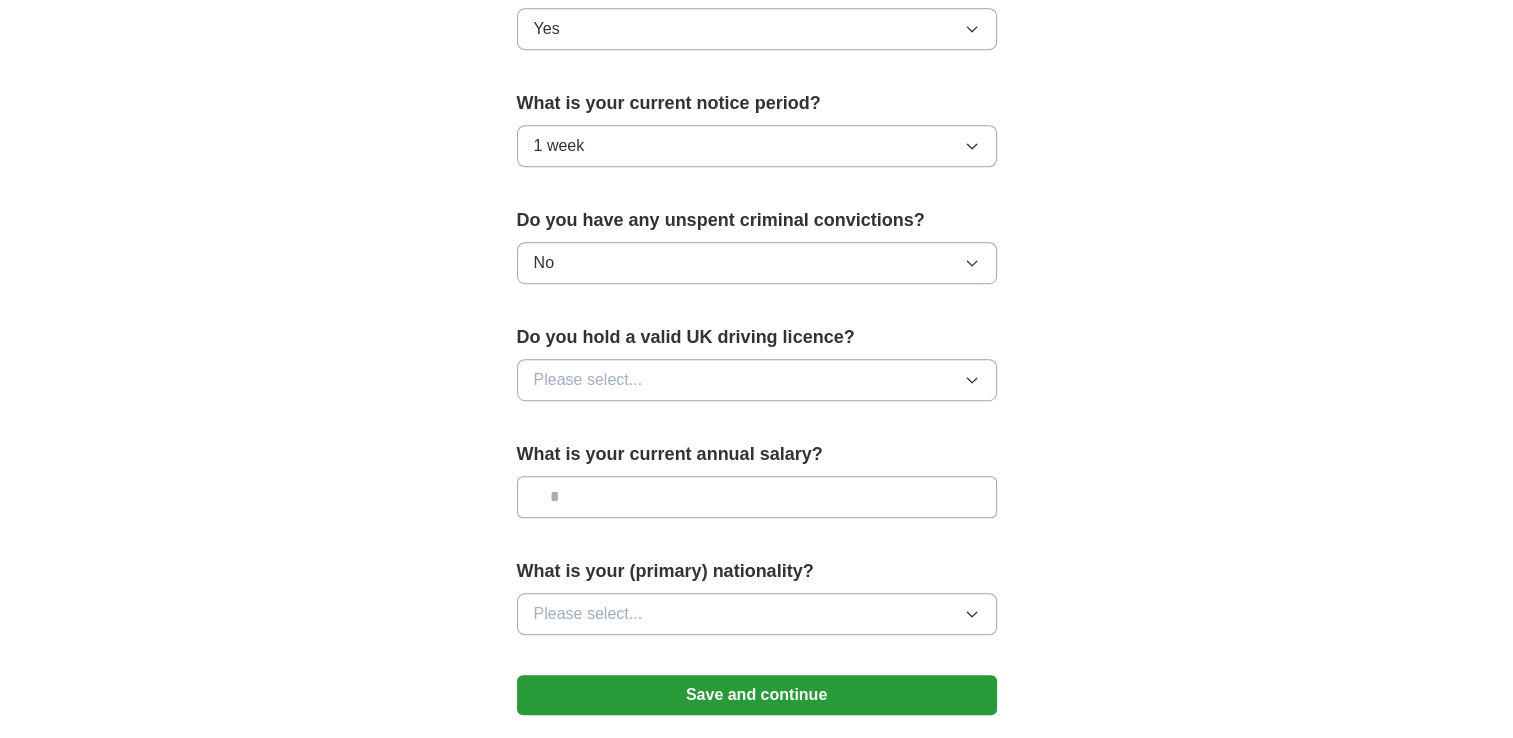 click on "Do you have any unspent criminal convictions? No" at bounding box center [757, 253] 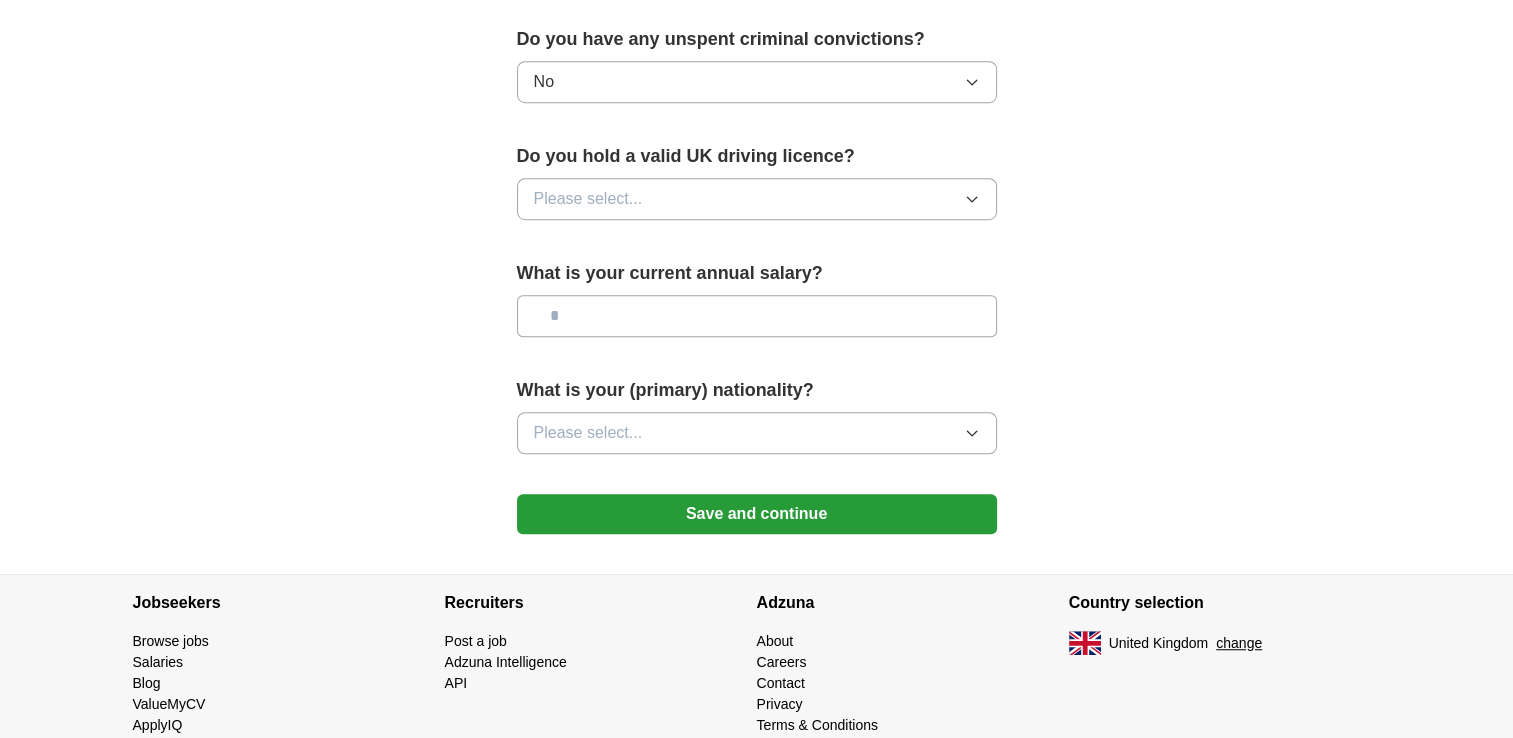scroll, scrollTop: 1300, scrollLeft: 0, axis: vertical 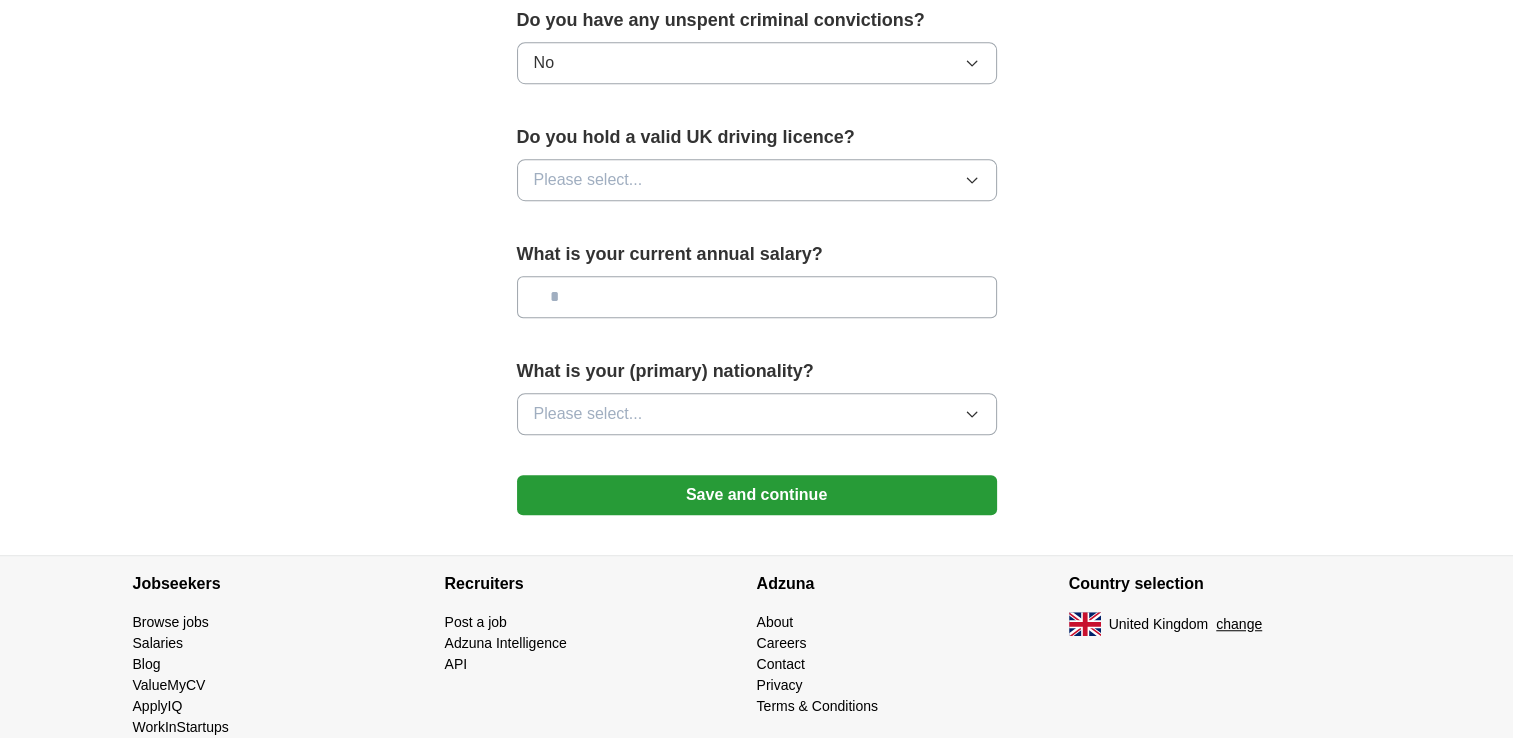 click on "Please select..." at bounding box center (757, 180) 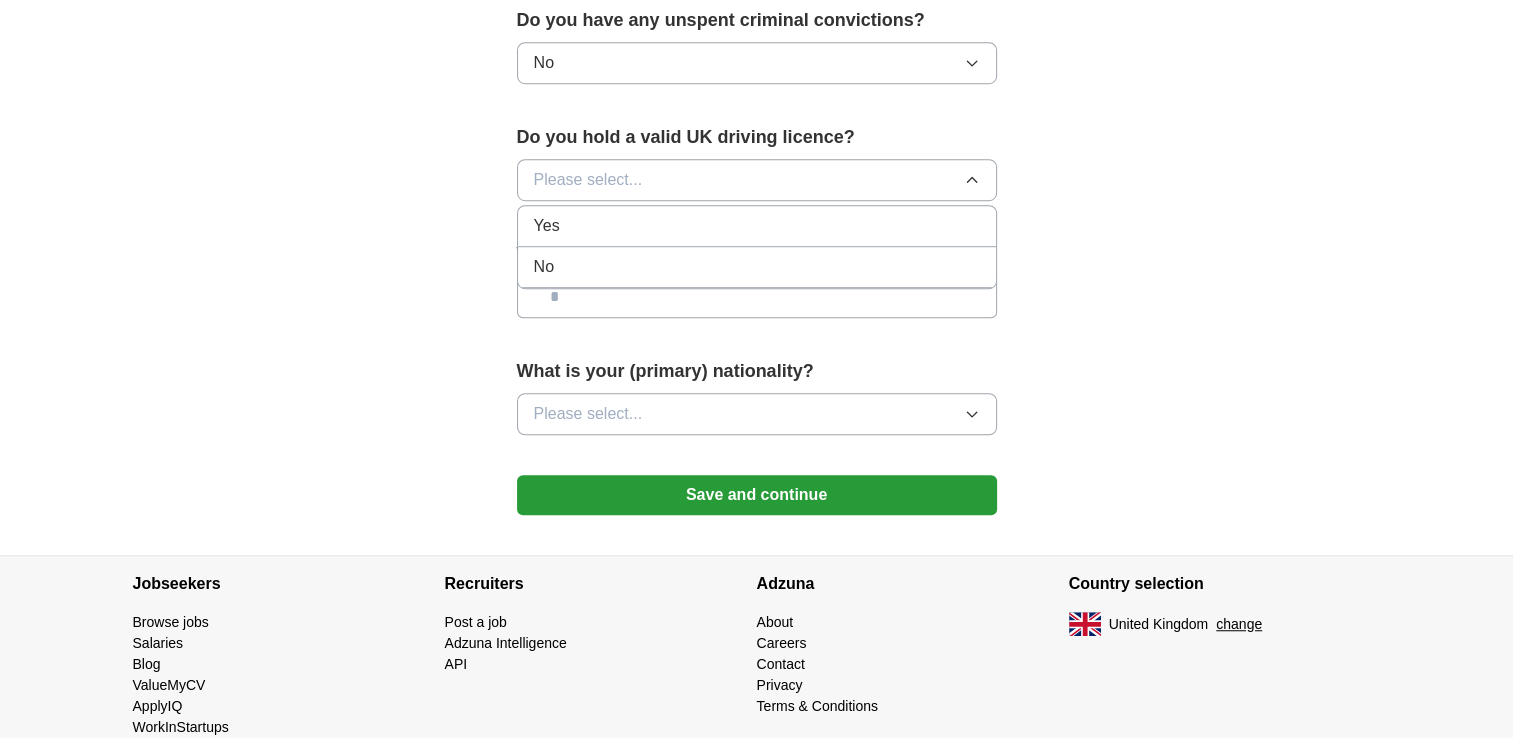 click on "Yes" at bounding box center [757, 226] 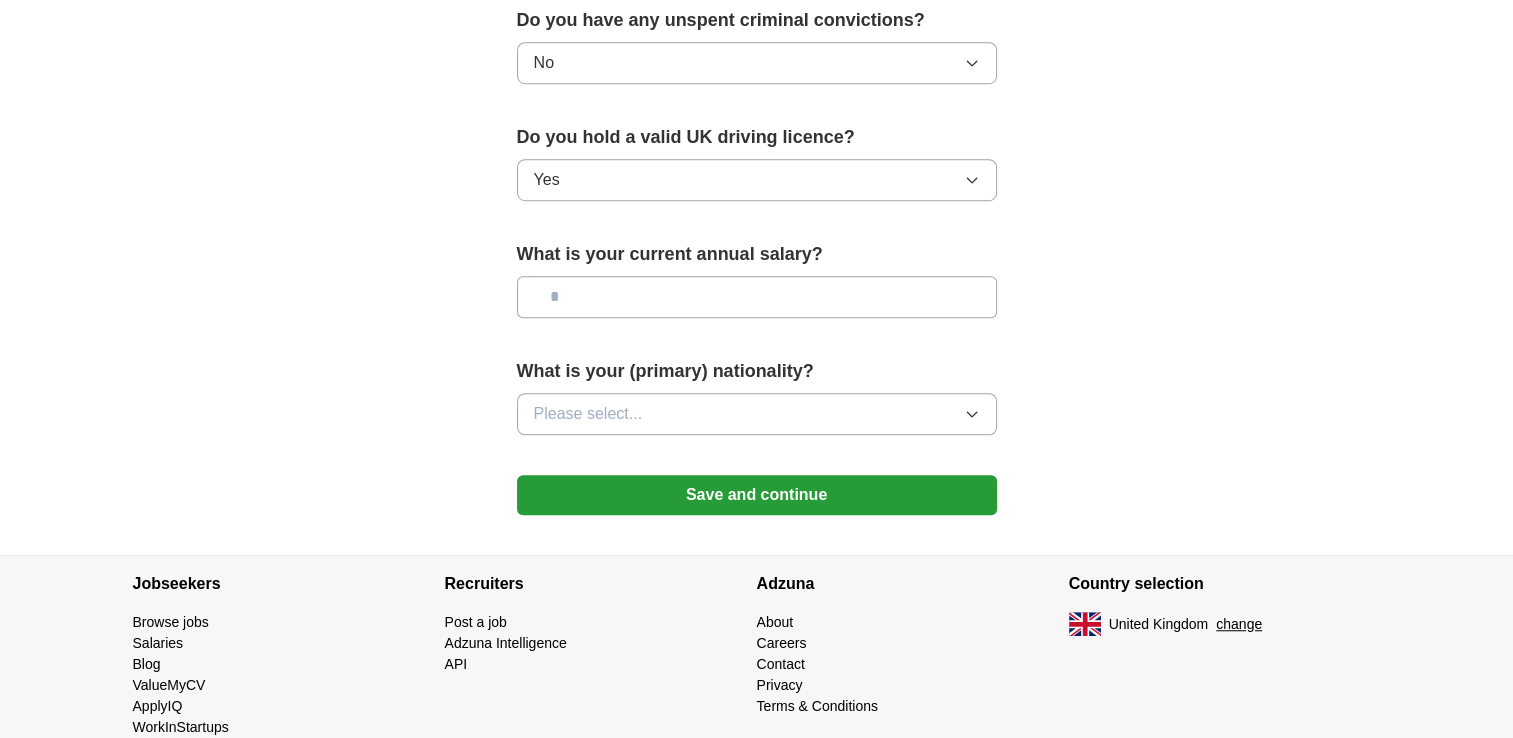 click at bounding box center (757, 297) 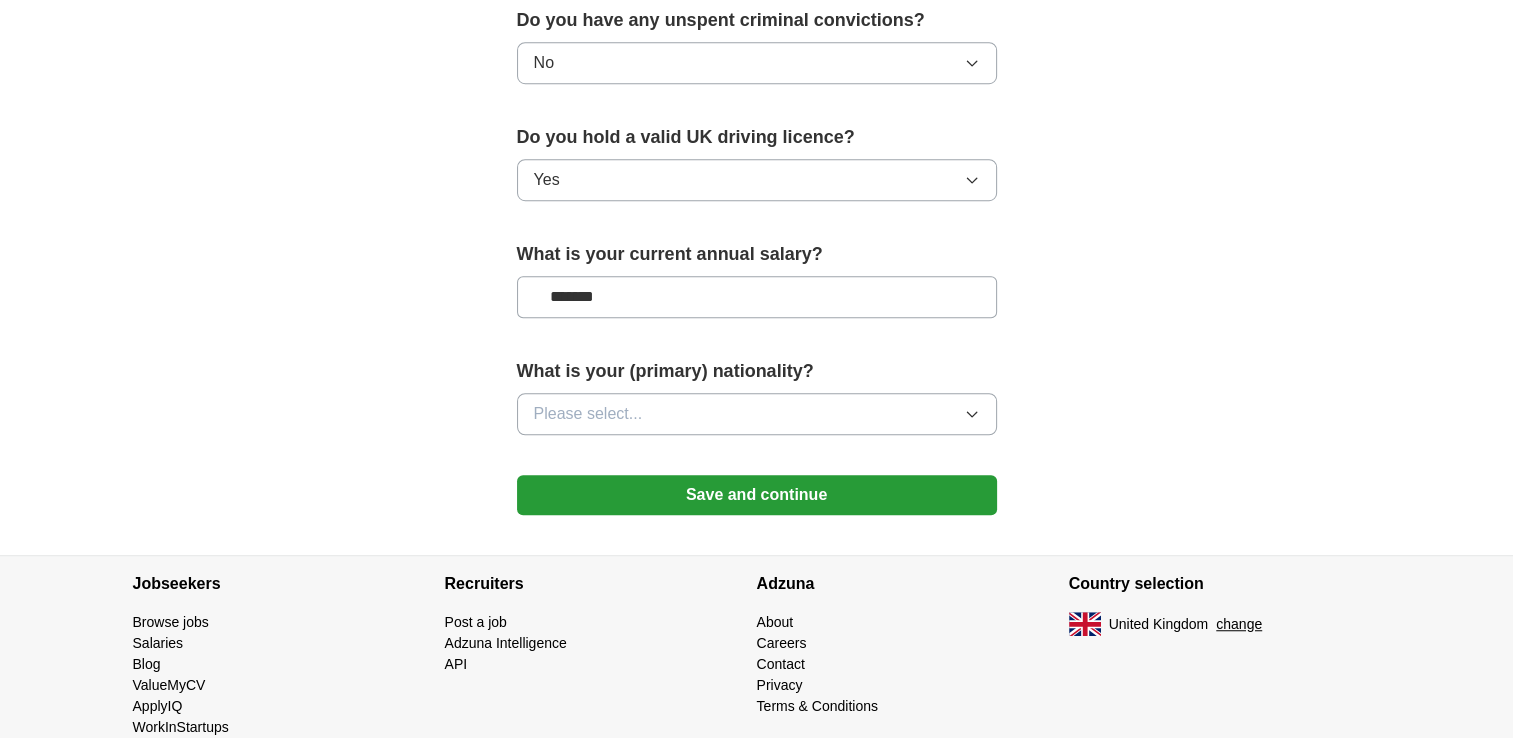 type on "*******" 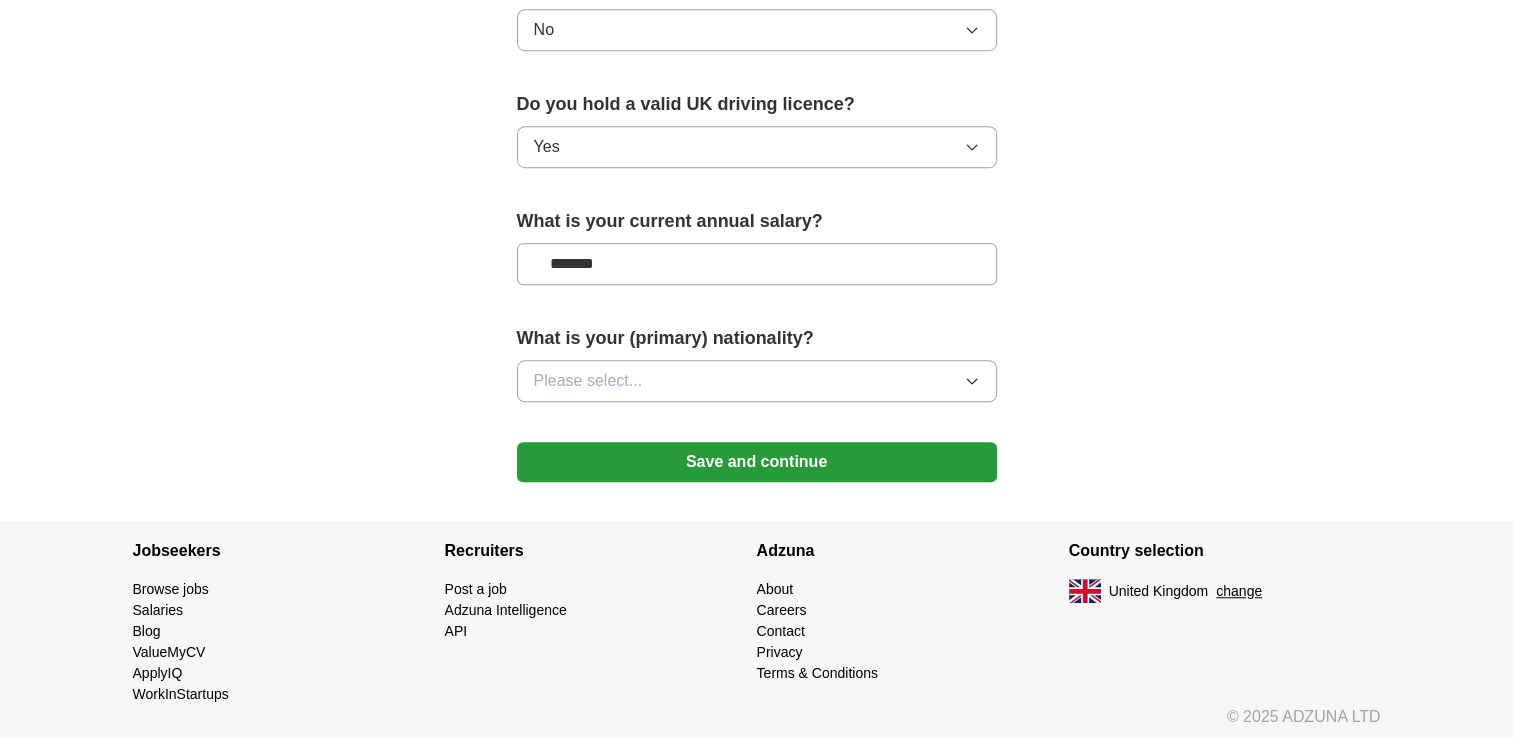 click on "Please select..." at bounding box center [757, 381] 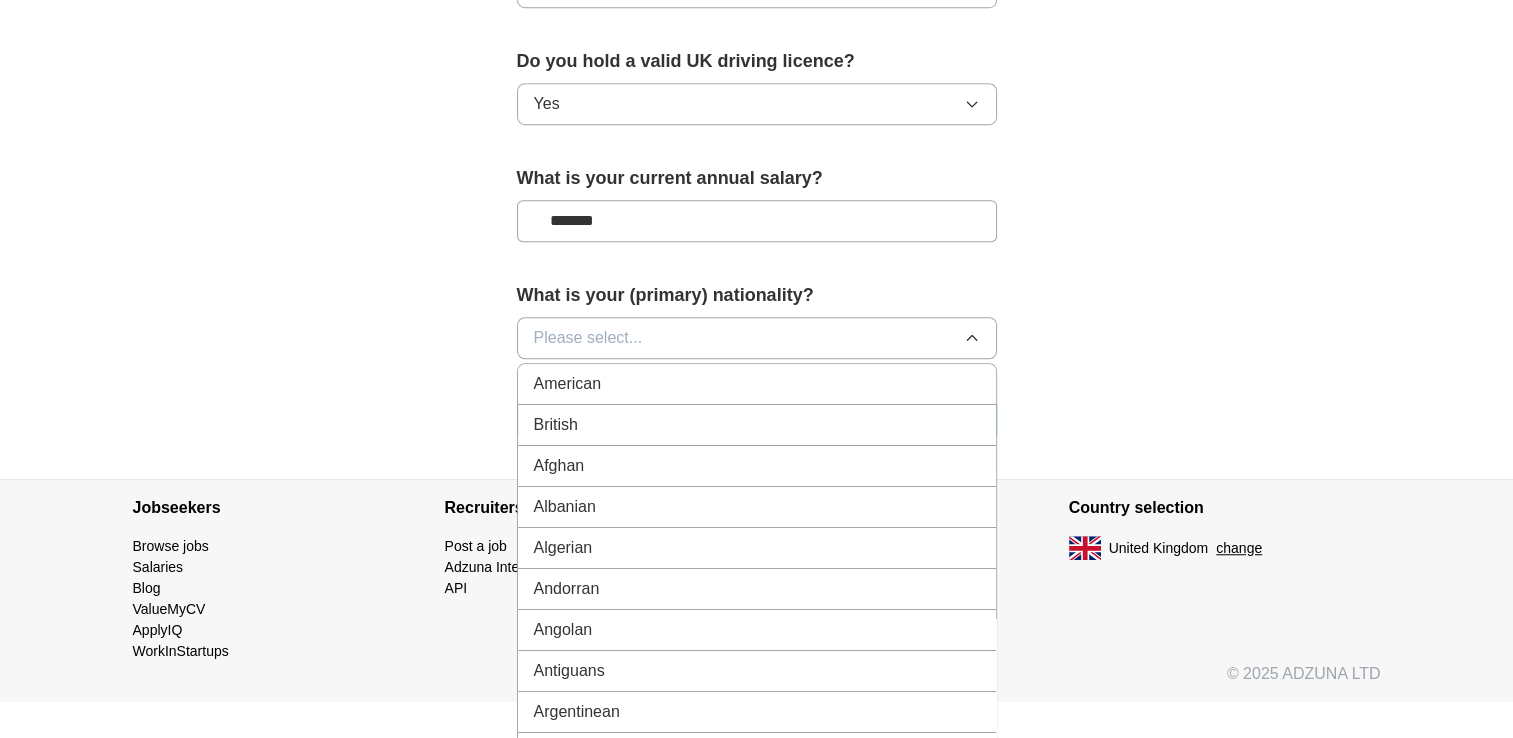 scroll, scrollTop: 1395, scrollLeft: 0, axis: vertical 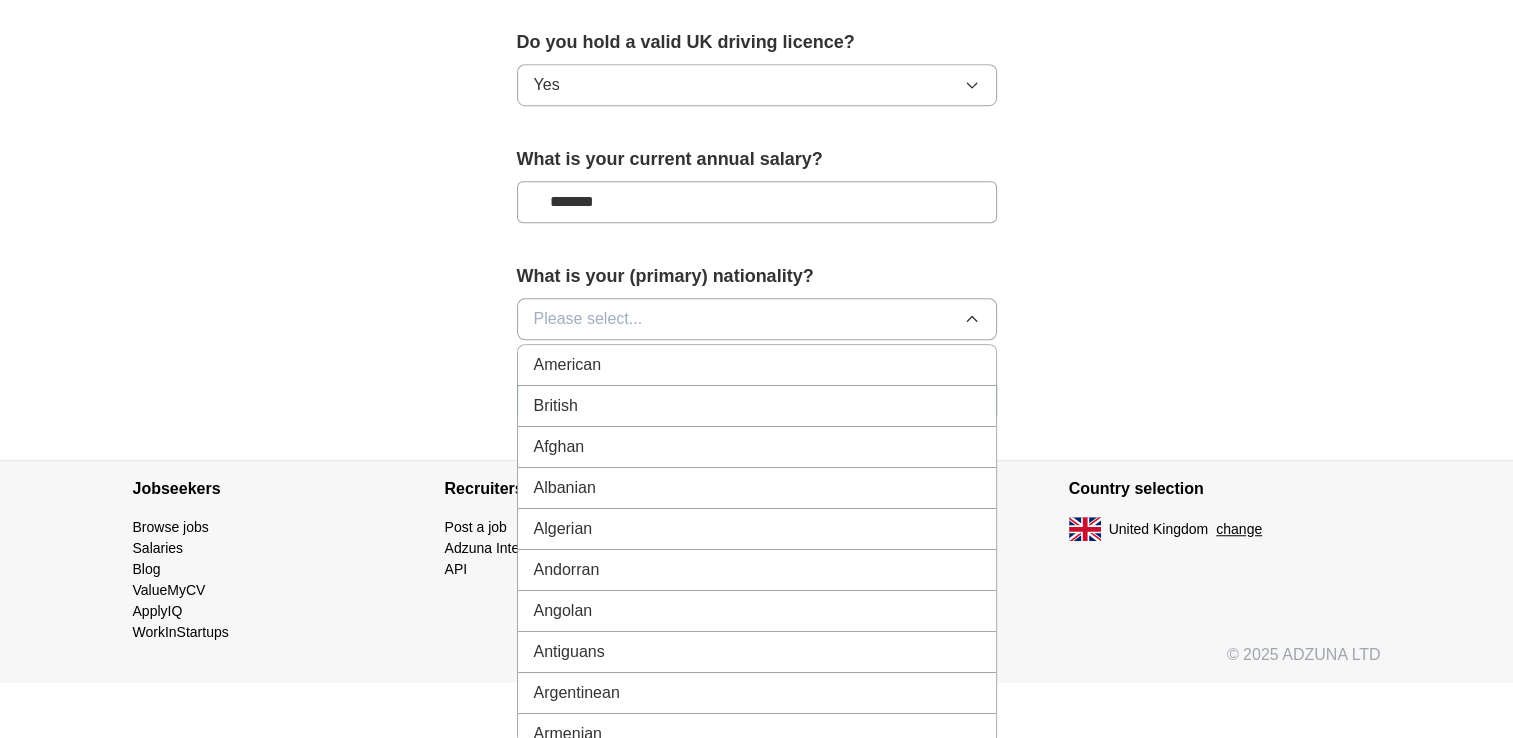 click on "British" at bounding box center (556, 406) 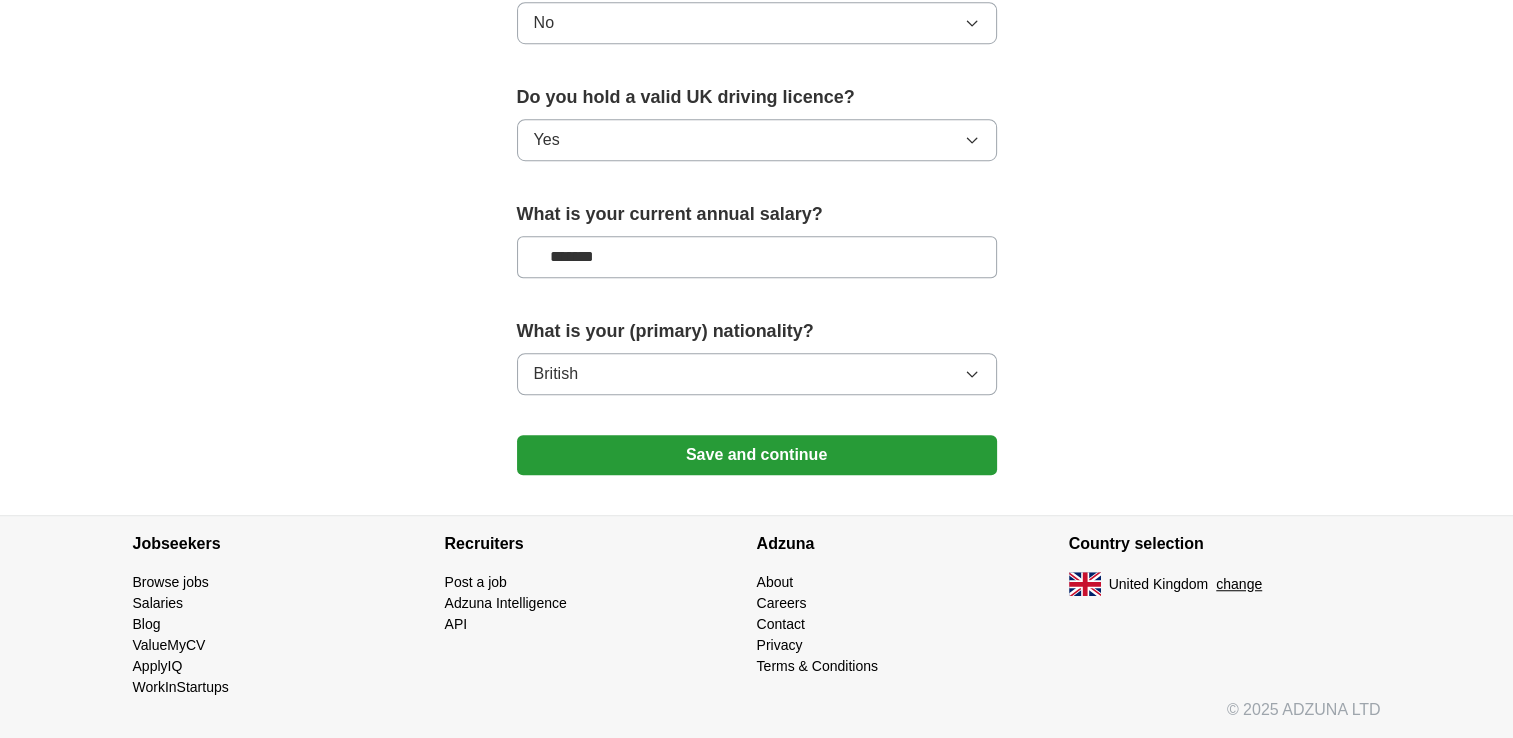 scroll, scrollTop: 1333, scrollLeft: 0, axis: vertical 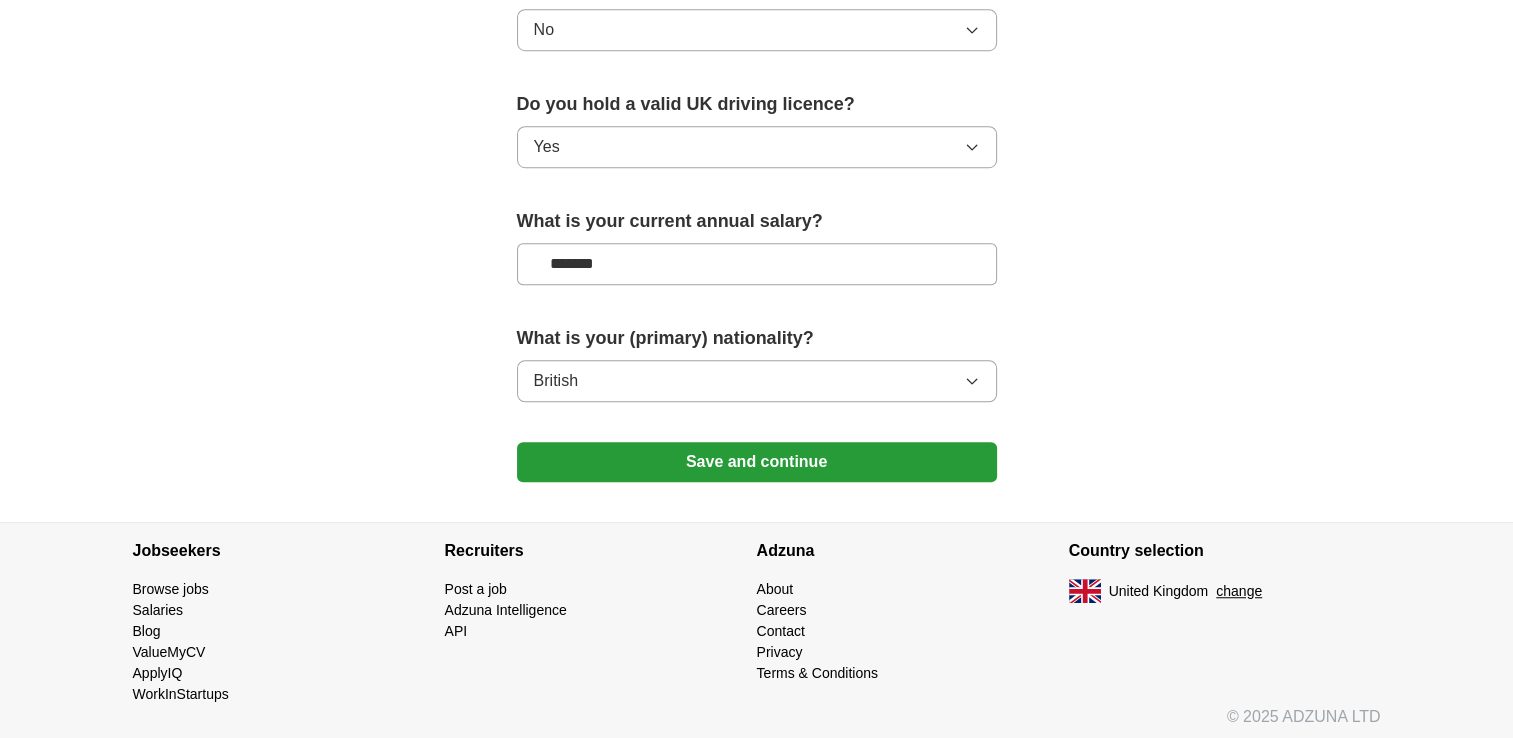 click on "Save and continue" at bounding box center (757, 462) 